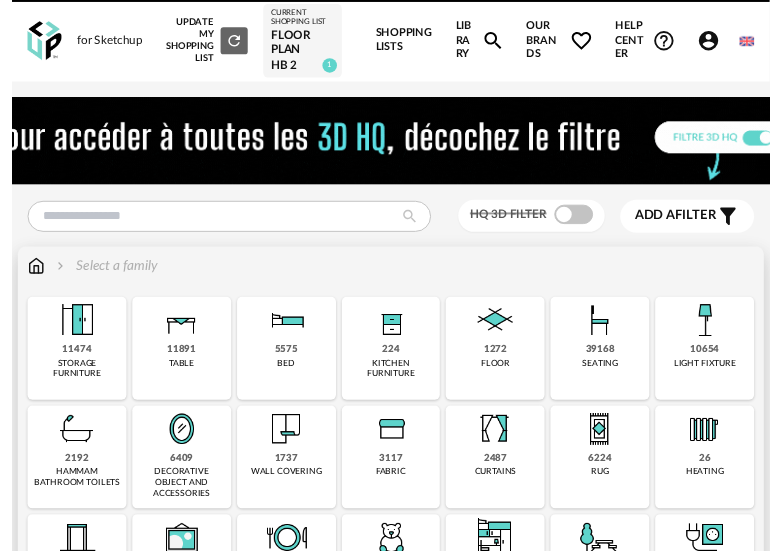 scroll, scrollTop: 0, scrollLeft: 0, axis: both 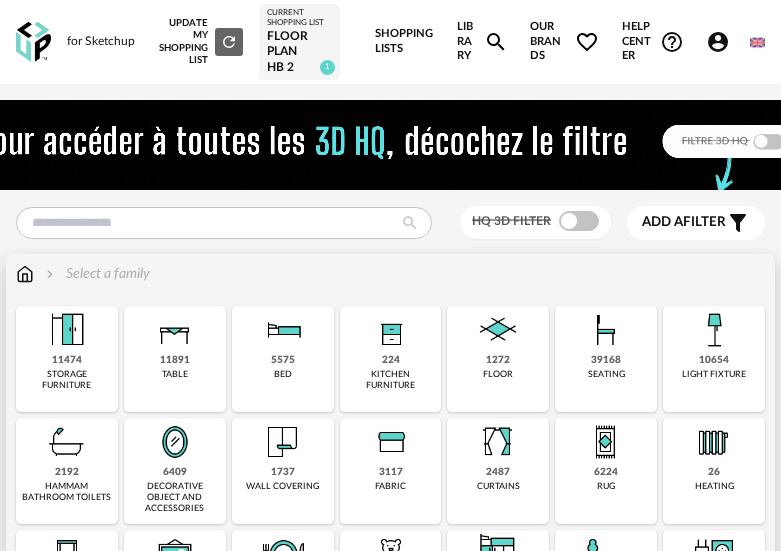 click at bounding box center (391, 330) 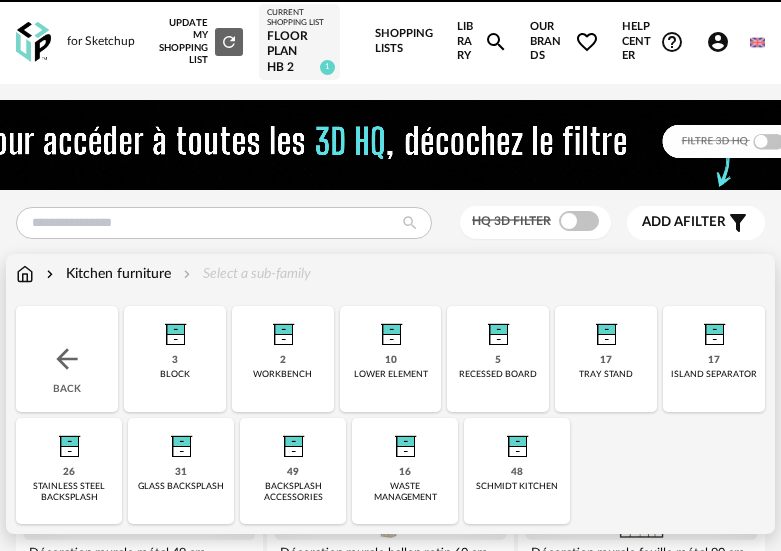click on "Close icon
Back
3
block
2
workbench
10
lower element
5
recessed board
17
tray stand
17
island separator
26
stainless steel backsplash
31
glass backsplash
49
backsplash accessories
16
waste management
48
schmidt kitchen" at bounding box center (390, 415) 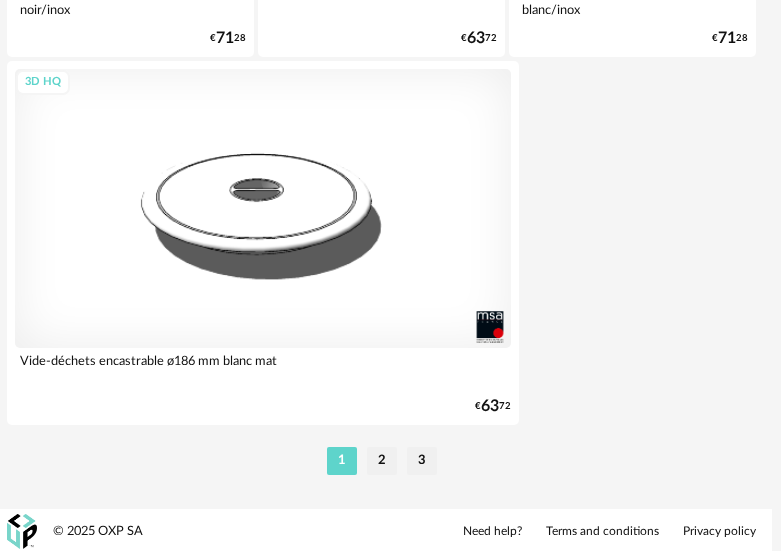 scroll, scrollTop: 7549, scrollLeft: 7, axis: both 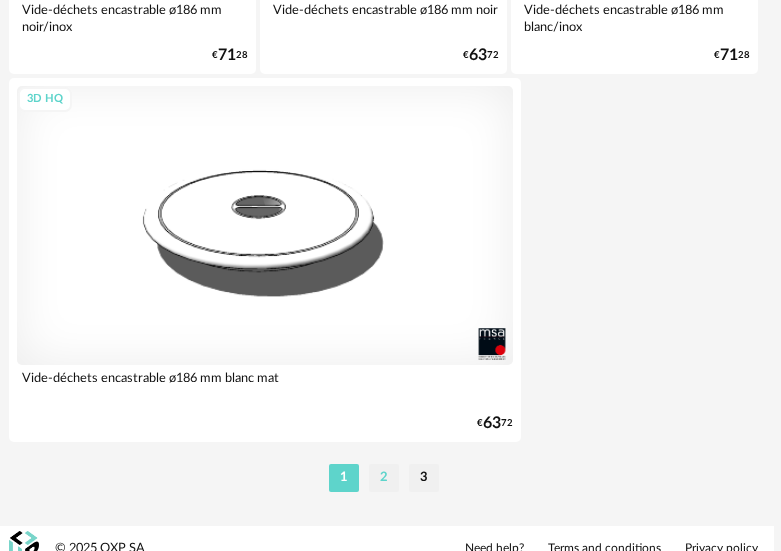 click on "2" at bounding box center (384, 478) 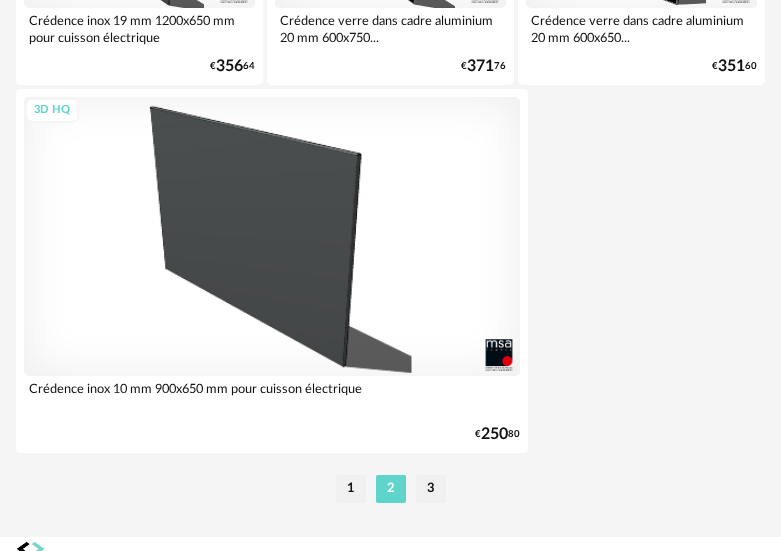 scroll, scrollTop: 7540, scrollLeft: 0, axis: vertical 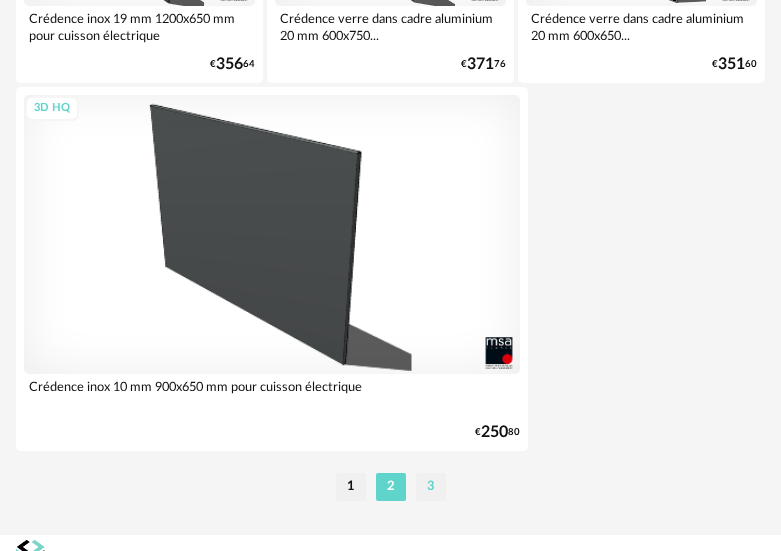 click on "3" at bounding box center [431, 487] 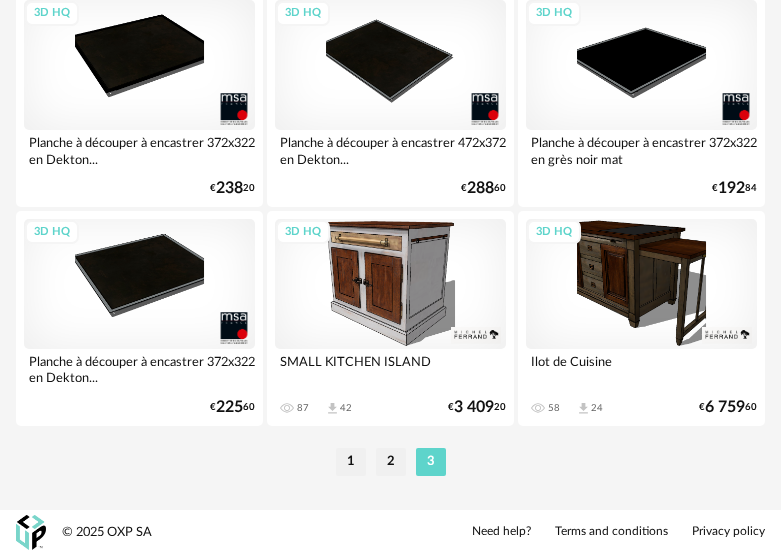 scroll, scrollTop: 1724, scrollLeft: 2, axis: both 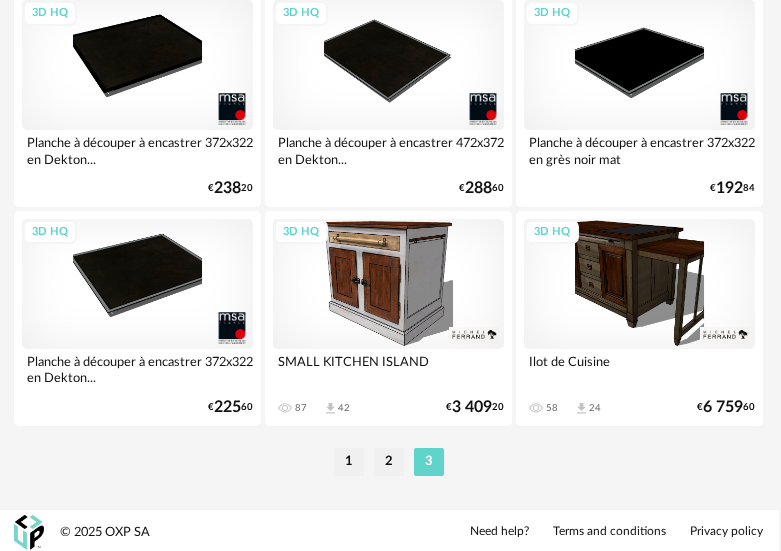 click on "**********" at bounding box center [388, -557] 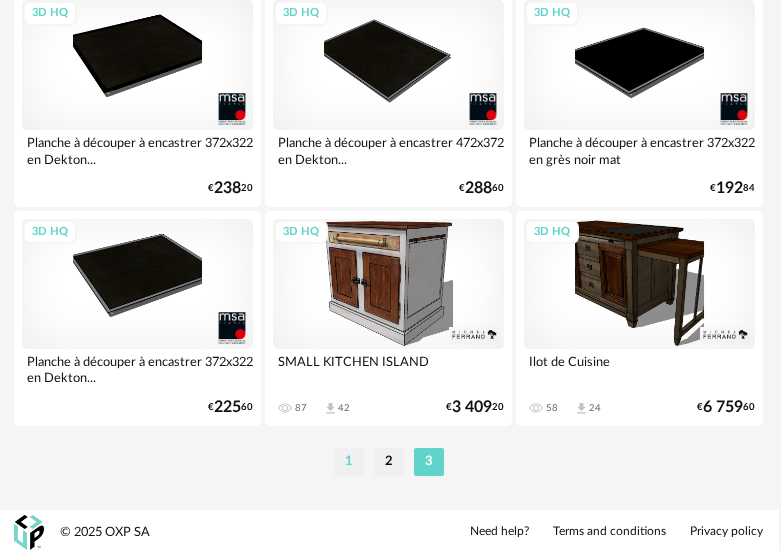 click on "1" at bounding box center (349, 462) 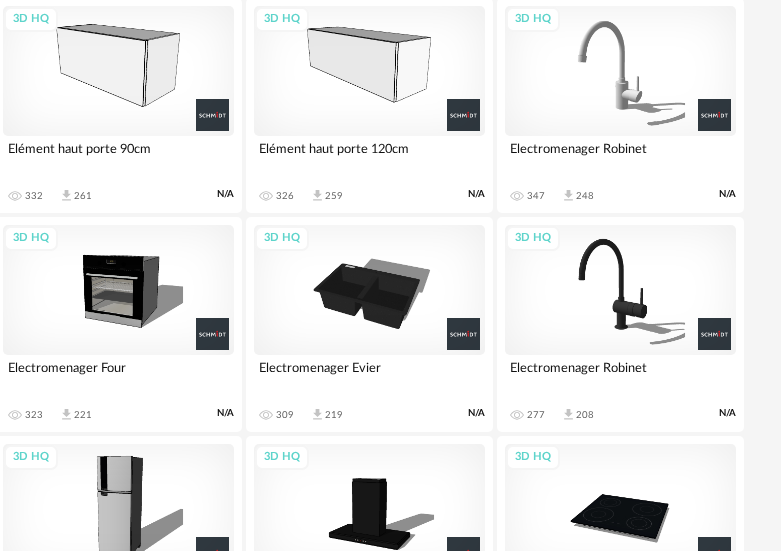 scroll, scrollTop: 3687, scrollLeft: 21, axis: both 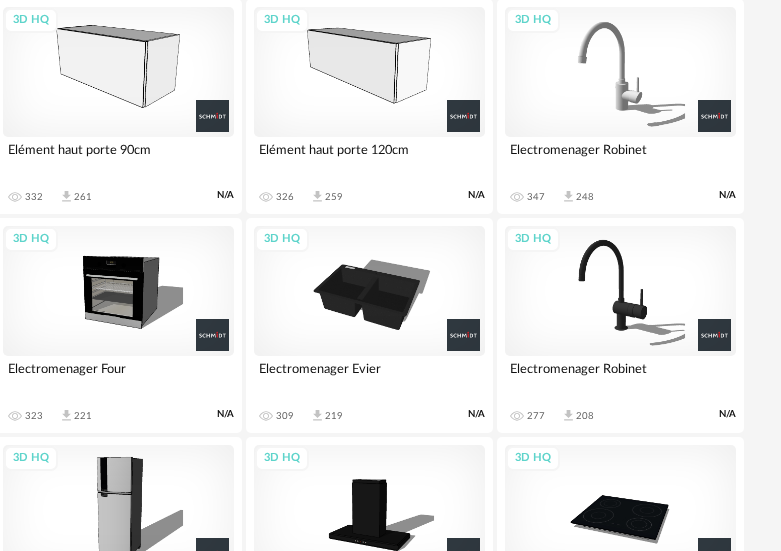 click on "3D HQ" at bounding box center (369, 72) 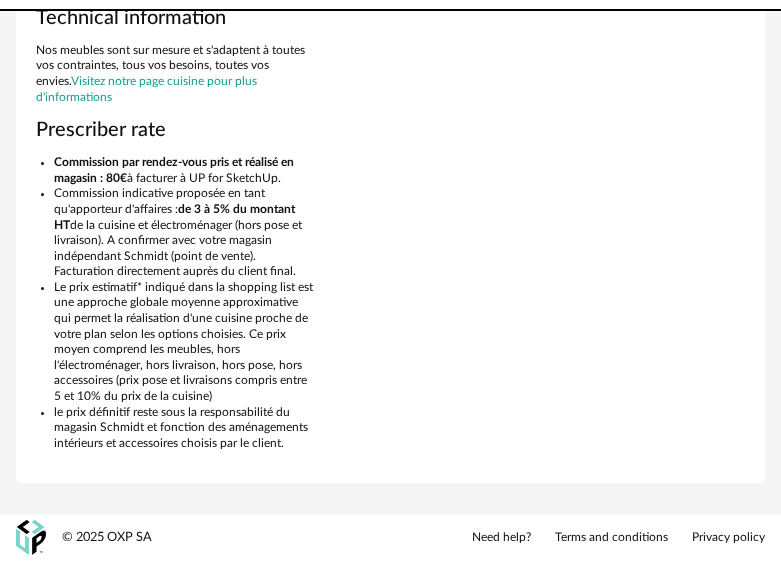 scroll, scrollTop: 0, scrollLeft: 0, axis: both 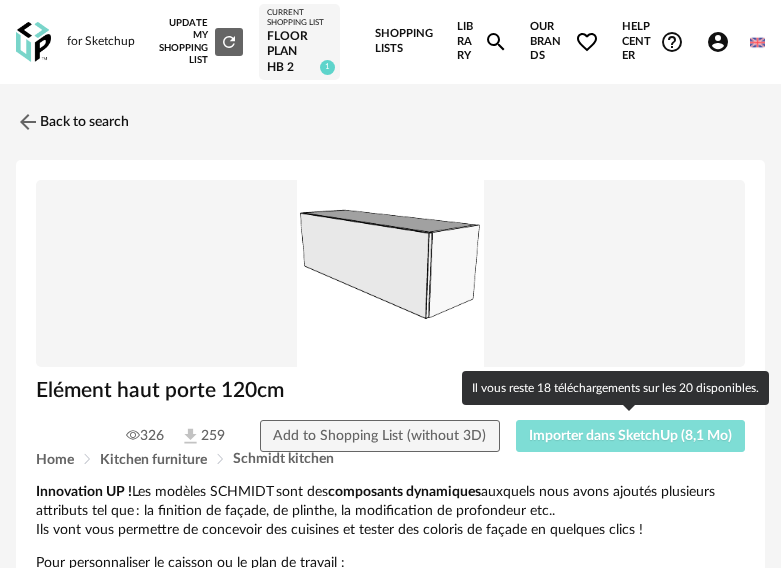 click on "Importer dans SketchUp (8,1 Mo)" at bounding box center [631, 436] 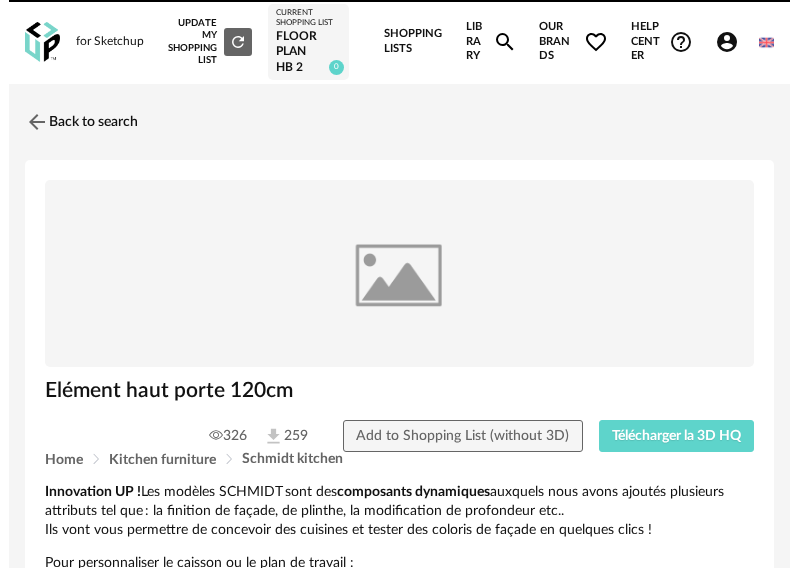scroll, scrollTop: 0, scrollLeft: 0, axis: both 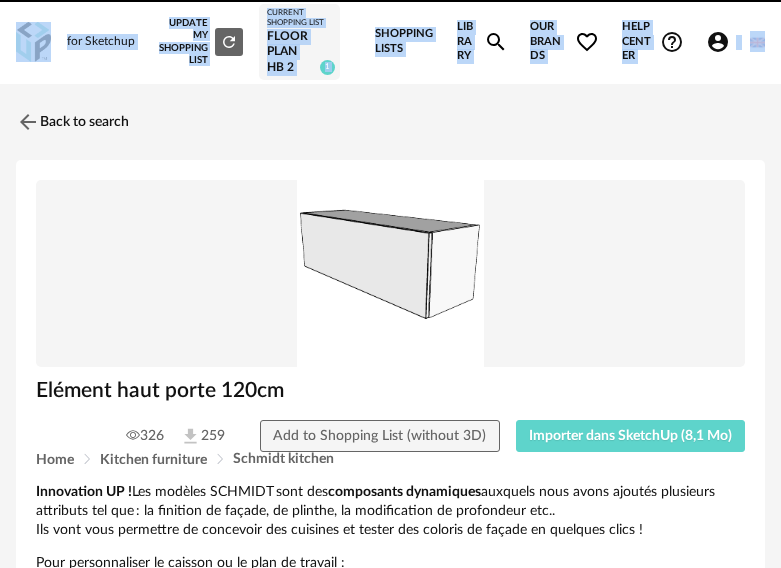 drag, startPoint x: 52, startPoint y: 96, endPoint x: 157, endPoint y: -62, distance: 189.70767 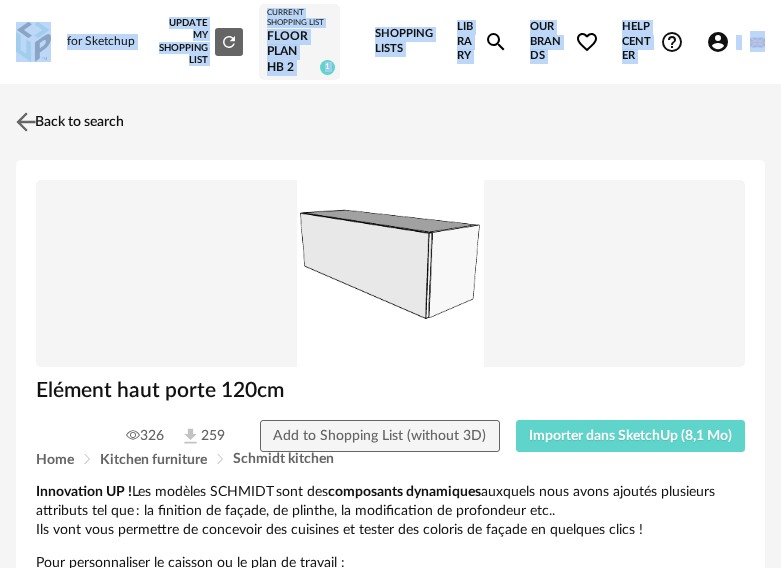 click at bounding box center (26, 121) 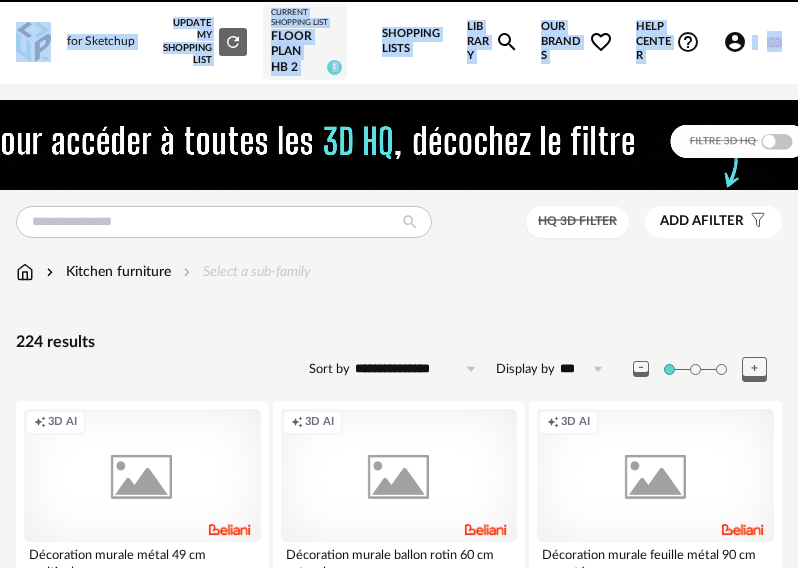click on "**********" at bounding box center (399, 4116) 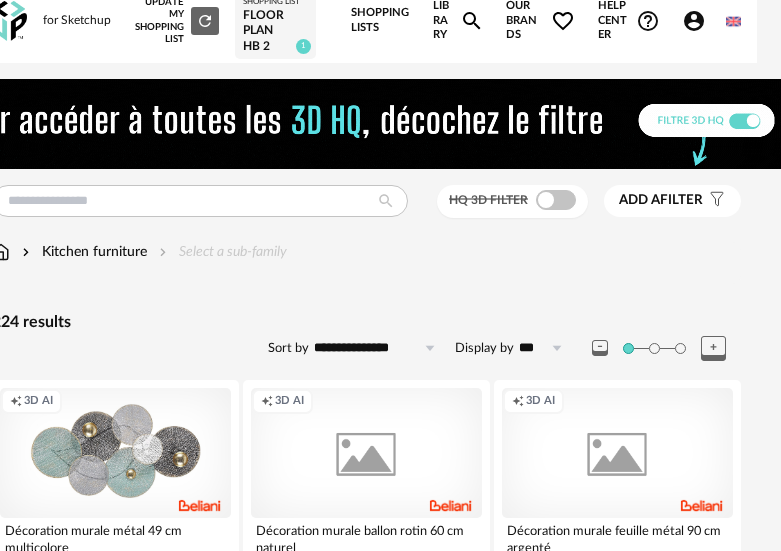 scroll, scrollTop: 0, scrollLeft: 95, axis: horizontal 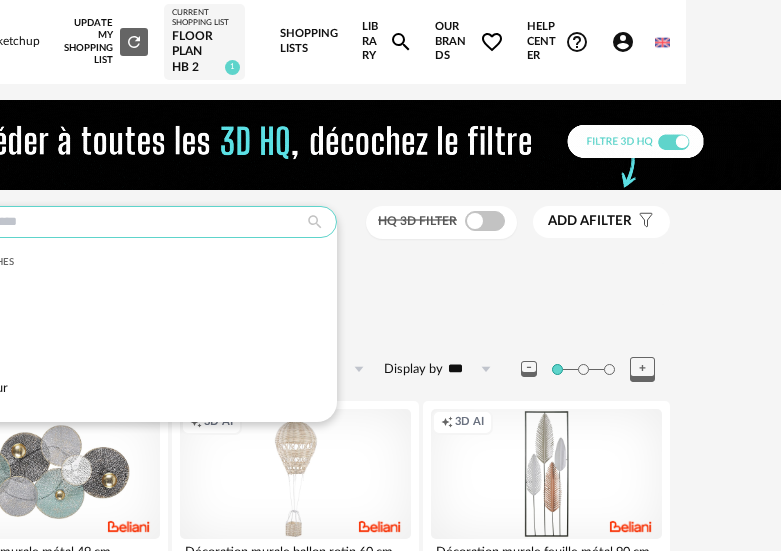 click at bounding box center (129, 222) 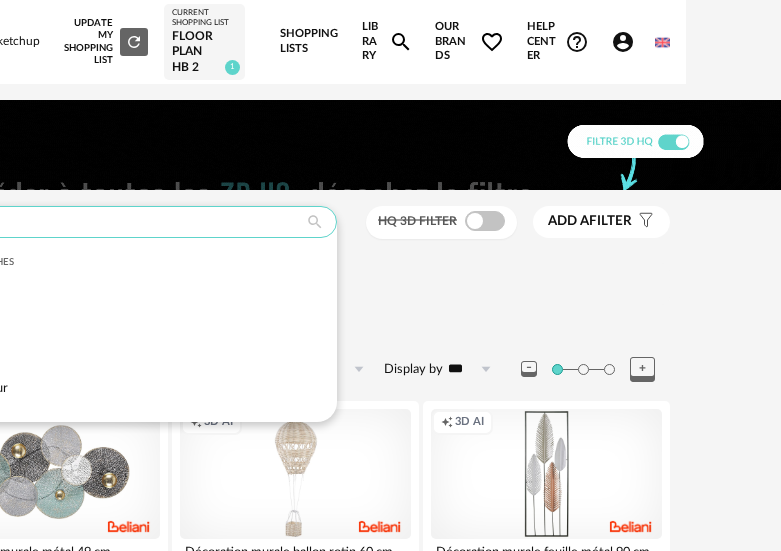 scroll, scrollTop: 0, scrollLeft: 38, axis: horizontal 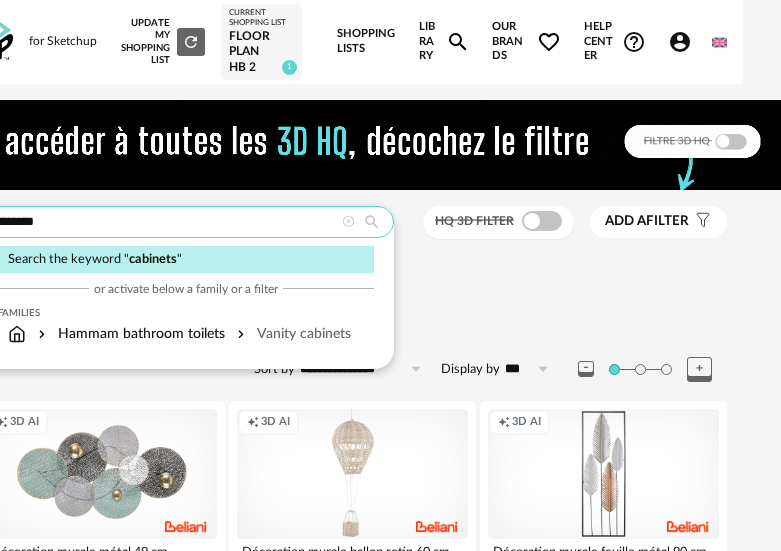 type on "********" 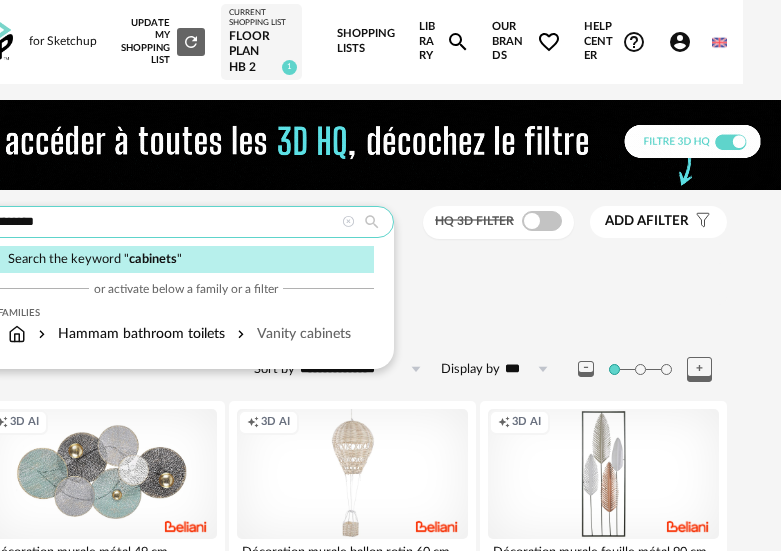 type on "*********" 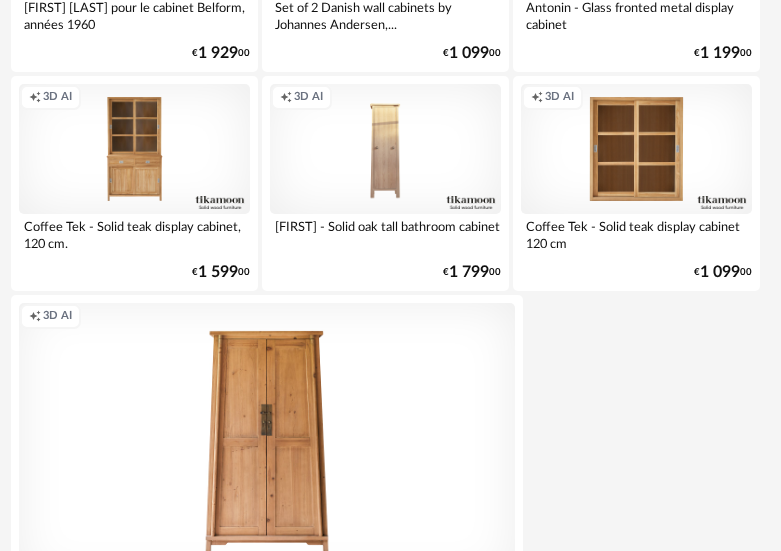 scroll, scrollTop: 7565, scrollLeft: 5, axis: both 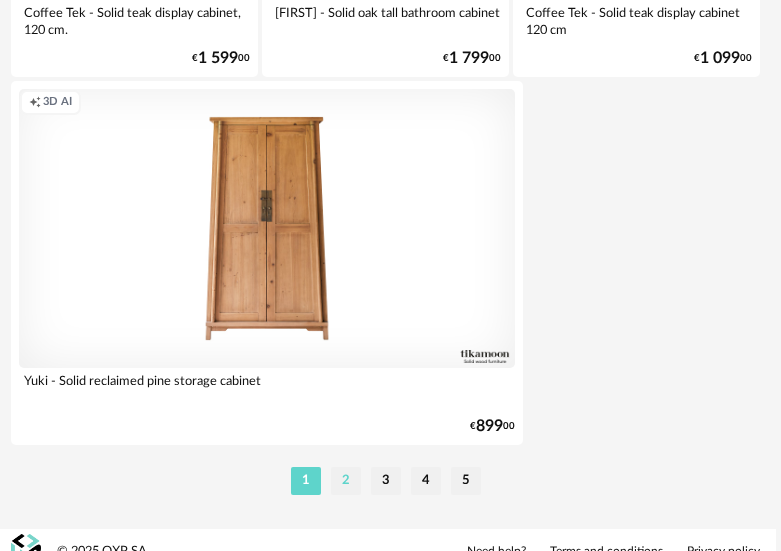 click on "2" at bounding box center [346, 481] 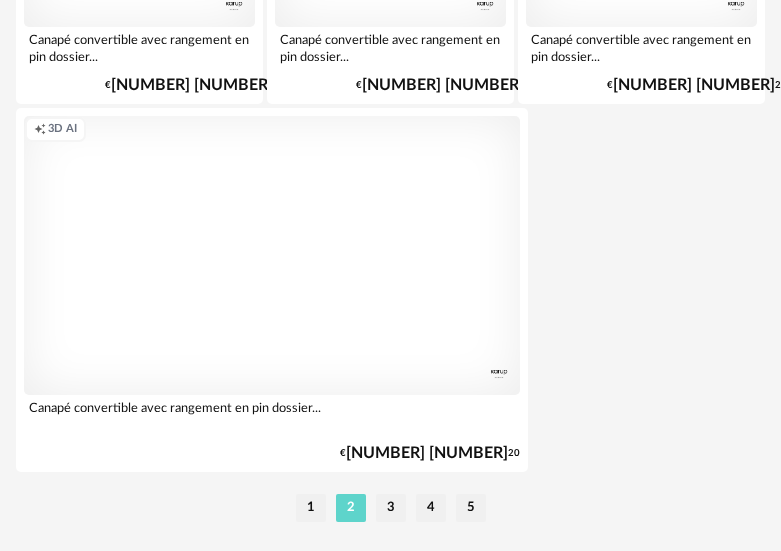 scroll, scrollTop: 7565, scrollLeft: 0, axis: vertical 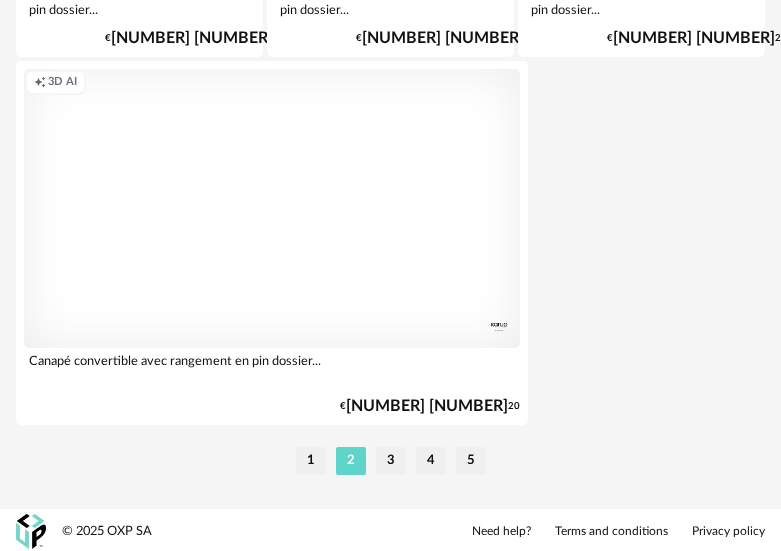 click on "1 2 3 4 5" at bounding box center (391, 461) 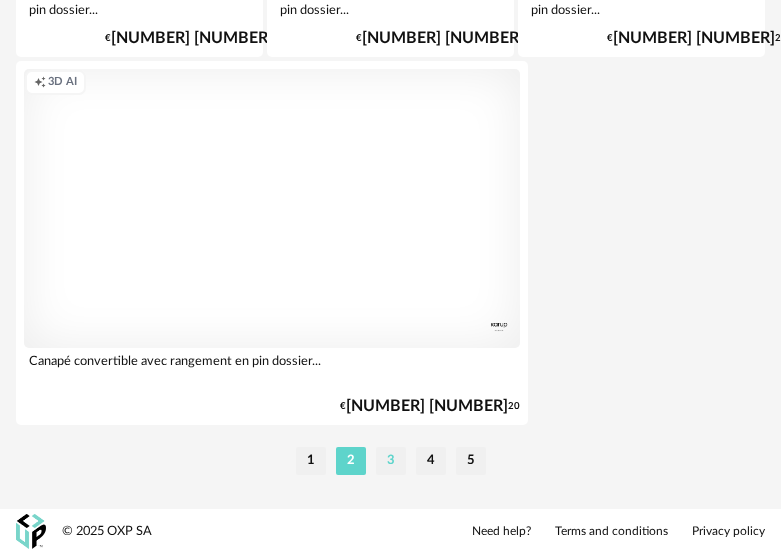click on "3" at bounding box center (391, 461) 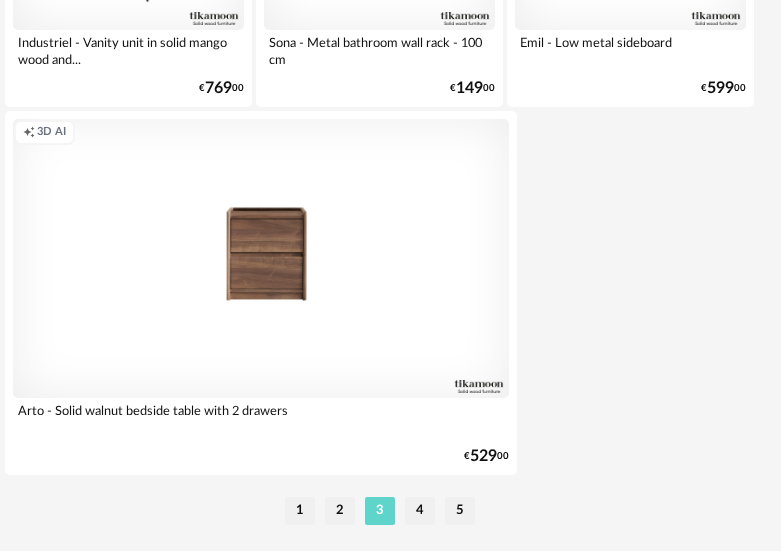 scroll, scrollTop: 7565, scrollLeft: 11, axis: both 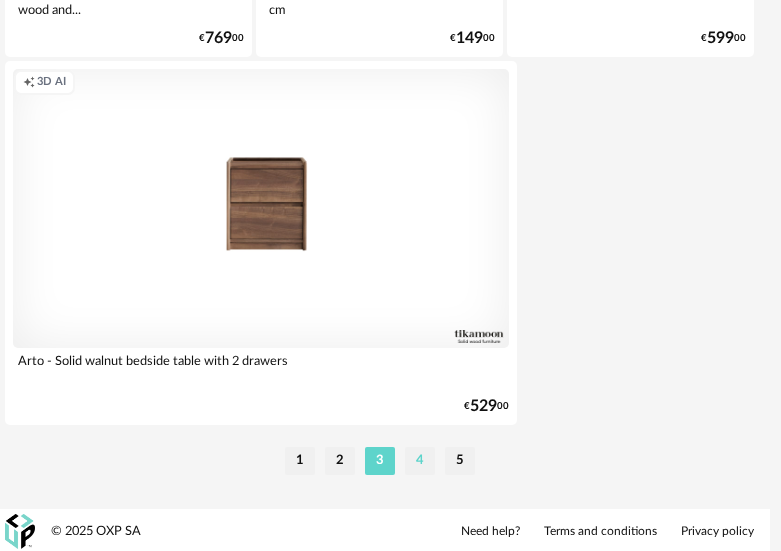 click on "4" at bounding box center [420, 461] 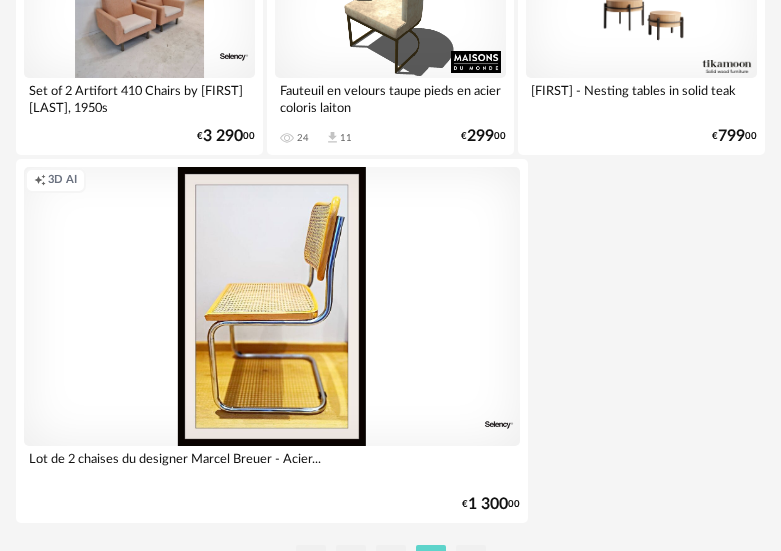 scroll, scrollTop: 7565, scrollLeft: 0, axis: vertical 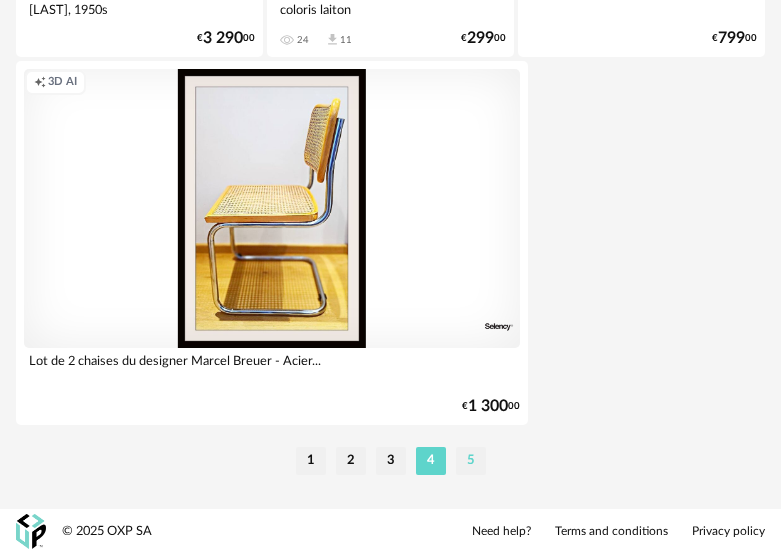 click on "5" at bounding box center (471, 461) 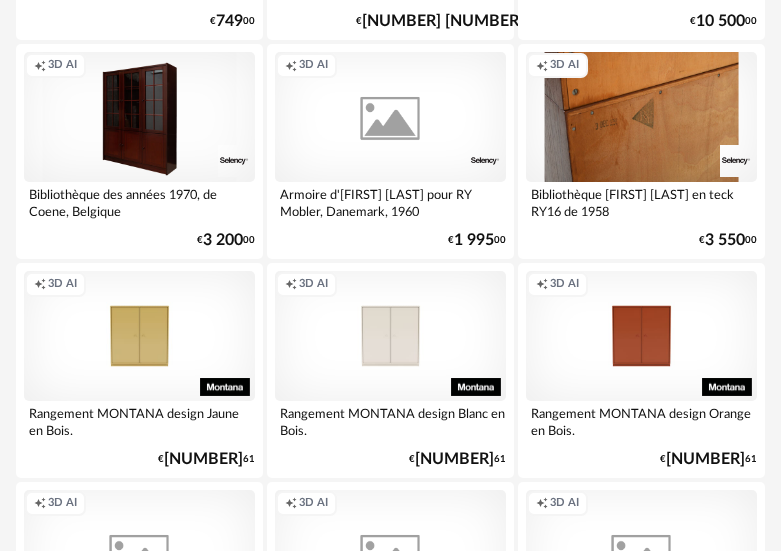 scroll, scrollTop: 3659, scrollLeft: 0, axis: vertical 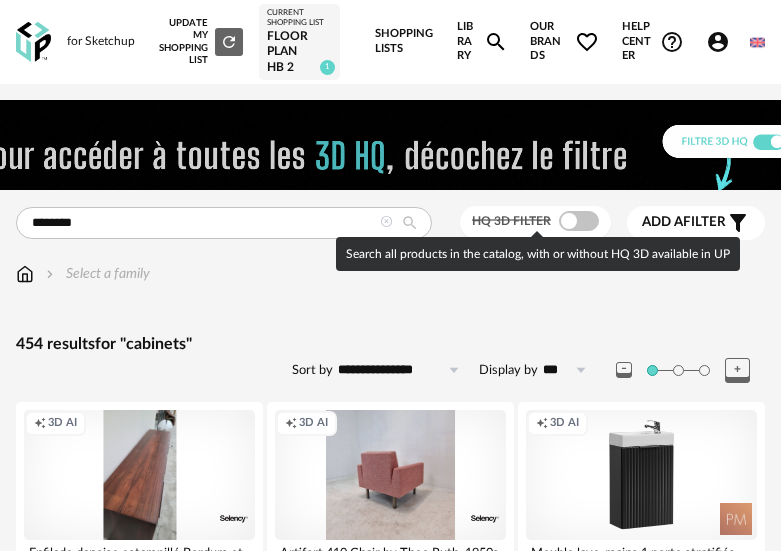 drag, startPoint x: 577, startPoint y: 214, endPoint x: 515, endPoint y: 292, distance: 99.63935 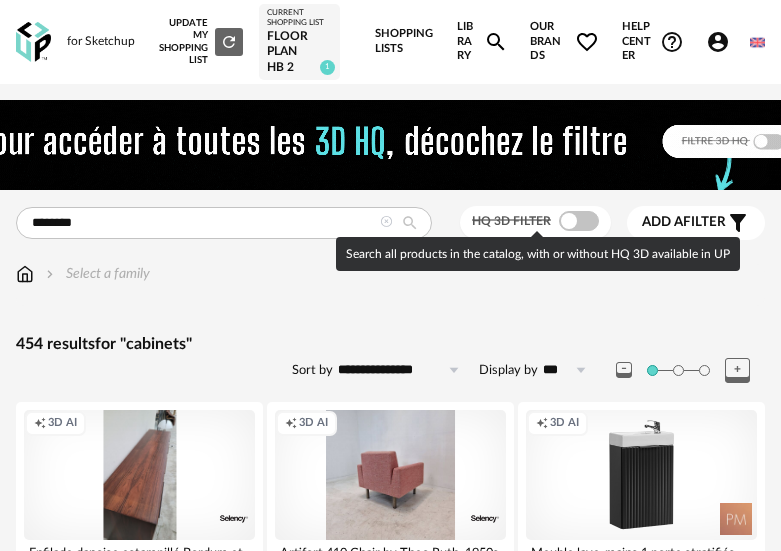 click at bounding box center [579, 221] 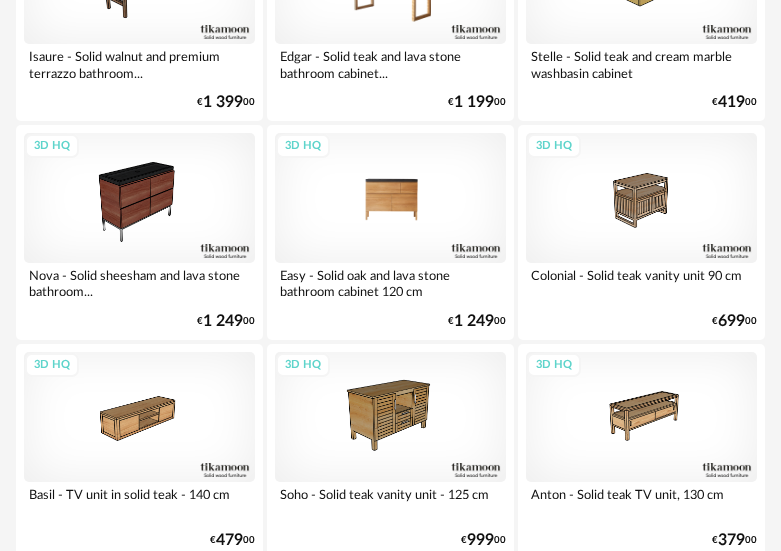 scroll, scrollTop: 1809, scrollLeft: 0, axis: vertical 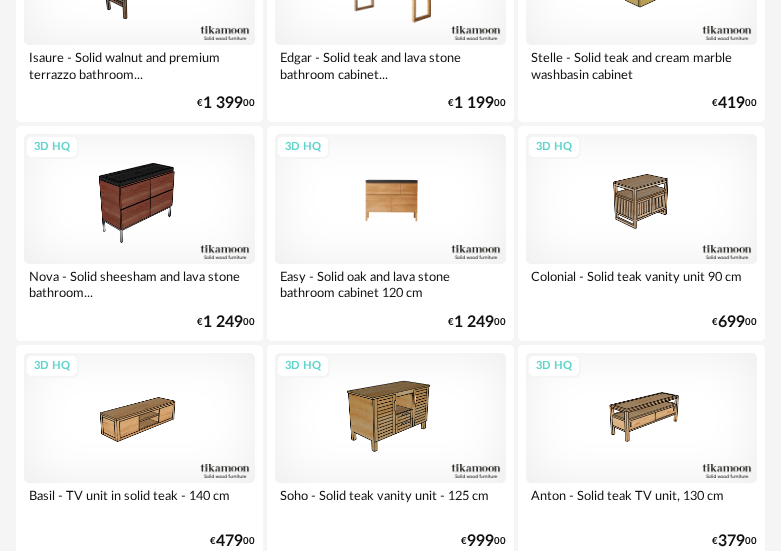 click on "3D HQ" at bounding box center (390, 199) 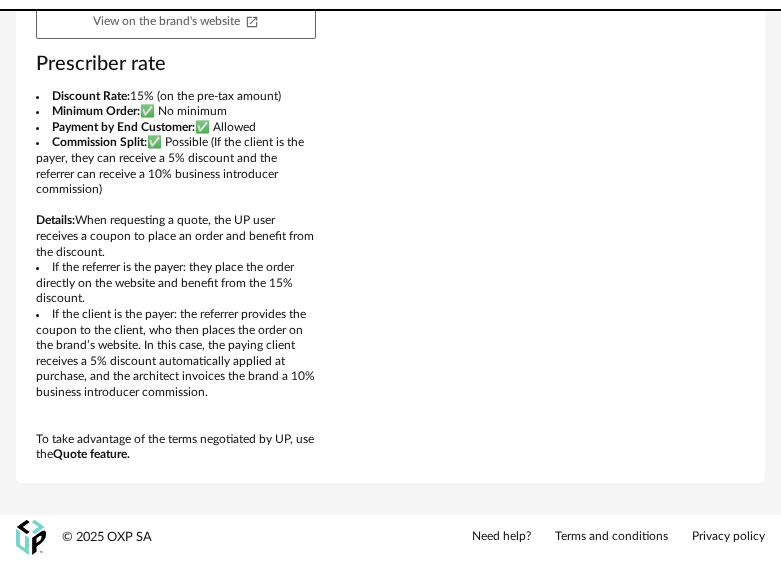scroll, scrollTop: 0, scrollLeft: 0, axis: both 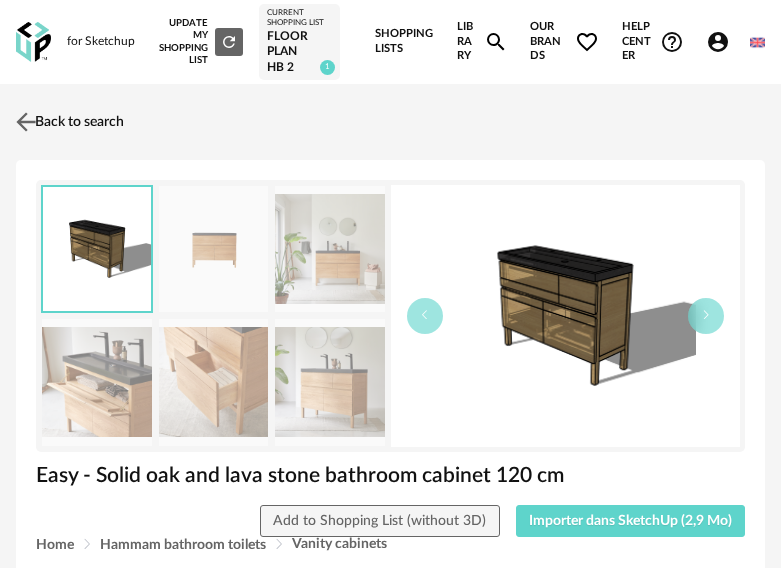 click at bounding box center [26, 121] 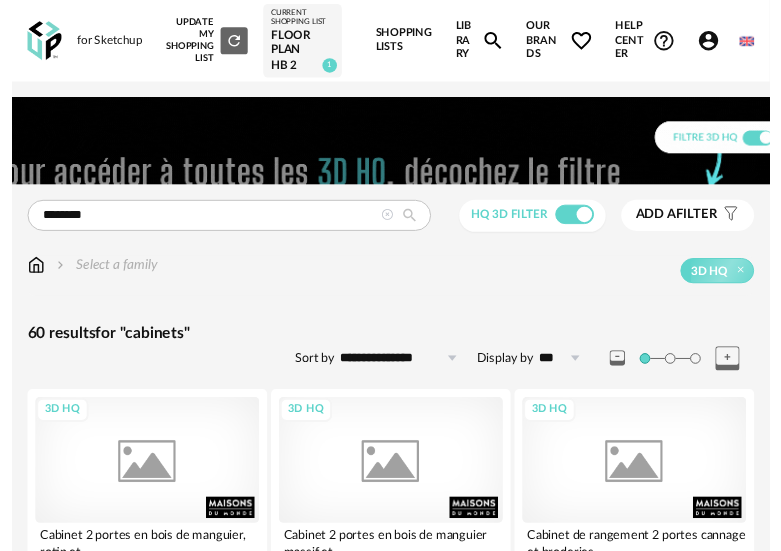 scroll, scrollTop: 1809, scrollLeft: 0, axis: vertical 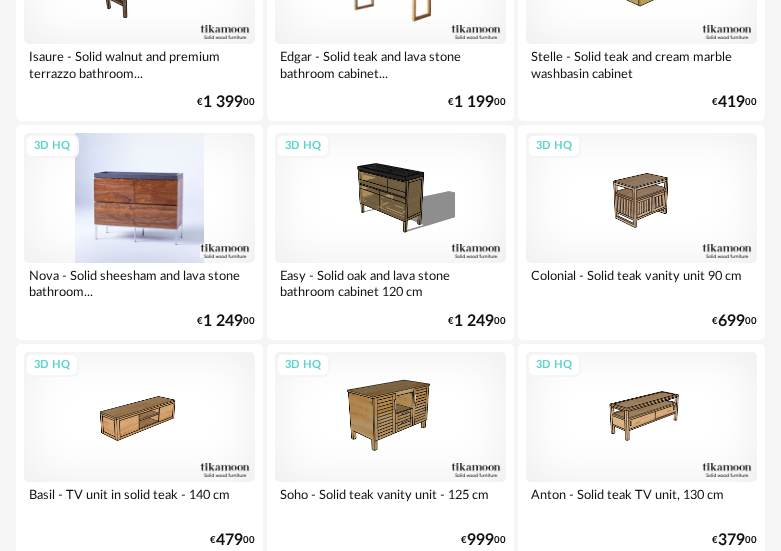click on "3D HQ" at bounding box center [139, 198] 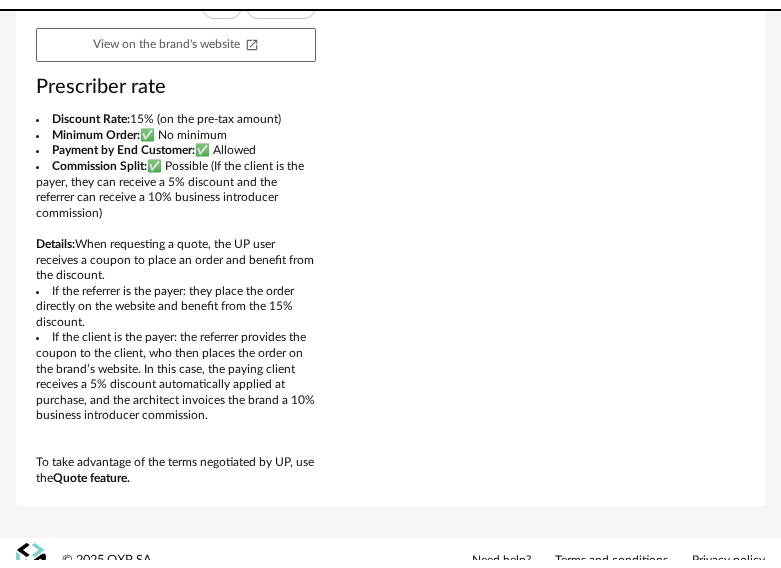 scroll, scrollTop: 0, scrollLeft: 0, axis: both 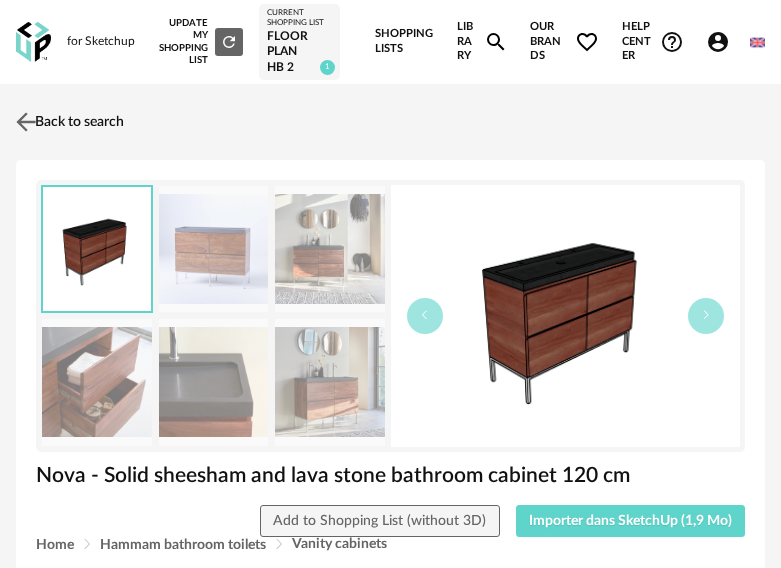 click on "Back to search" at bounding box center [67, 122] 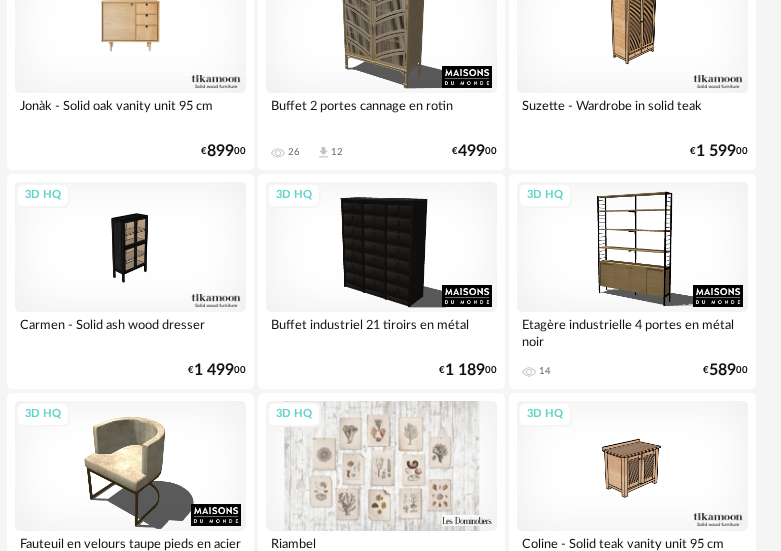 scroll, scrollTop: 4302, scrollLeft: 9, axis: both 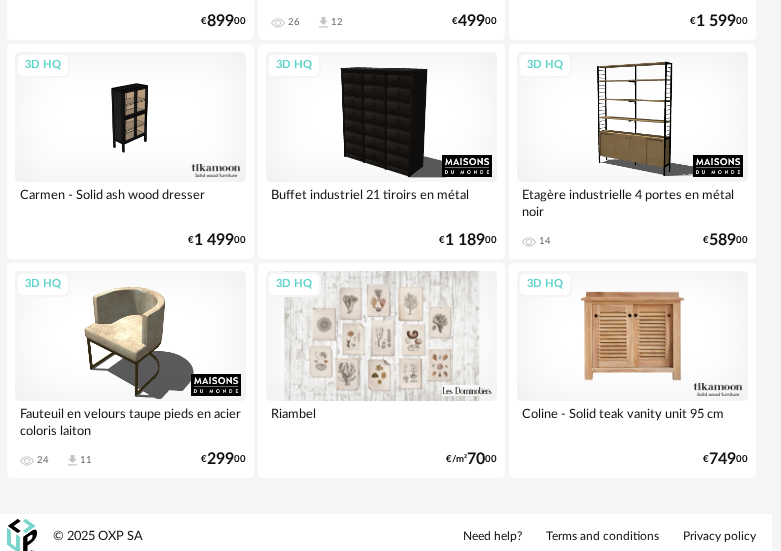 click on "3D HQ" at bounding box center (632, 336) 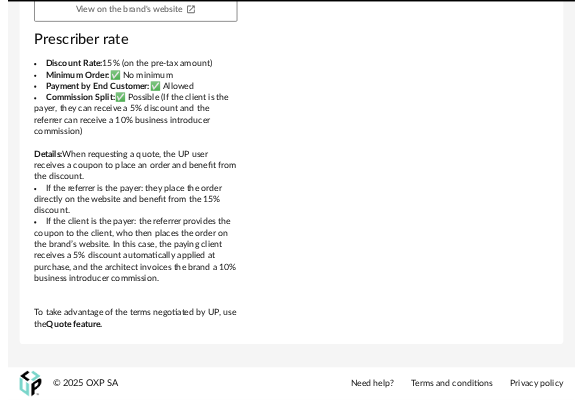 scroll, scrollTop: 0, scrollLeft: 0, axis: both 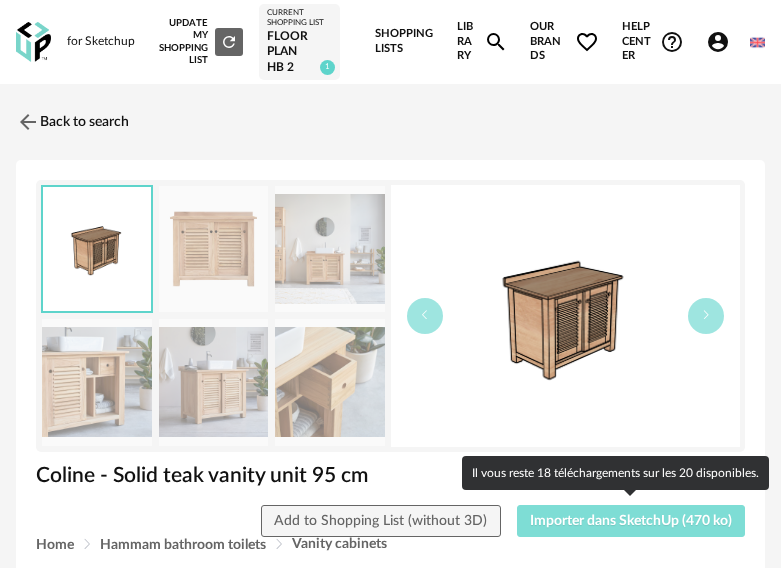 click on "Importer dans SketchUp (470 ko)" at bounding box center (631, 521) 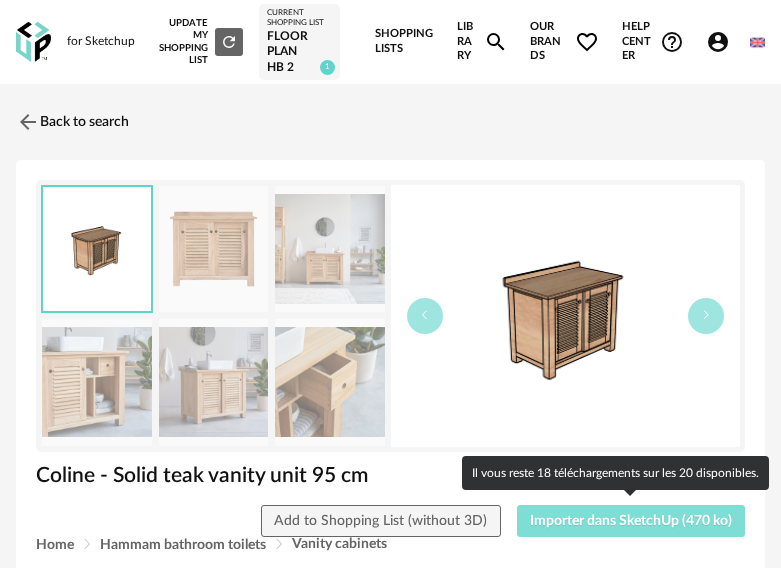 click on "Importer dans SketchUp (470 ko)" at bounding box center [631, 521] 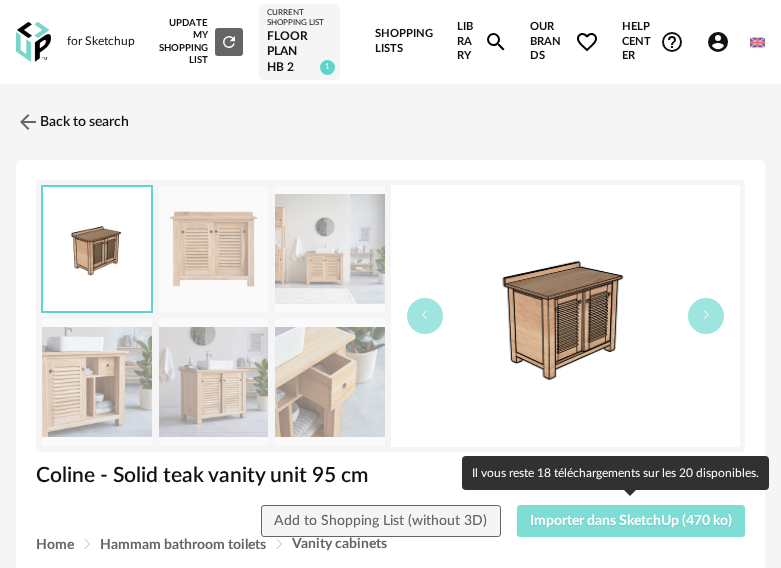 click on "Importer dans SketchUp (470 ko)" at bounding box center (631, 521) 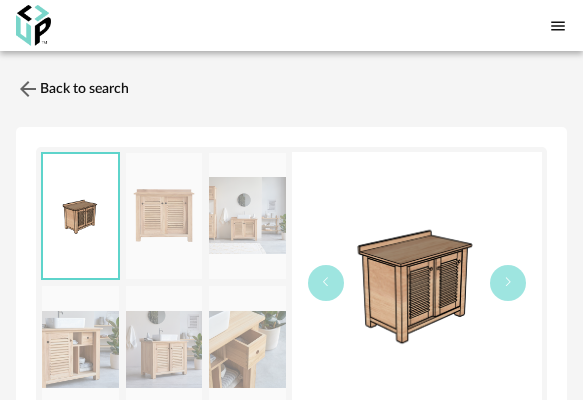 type 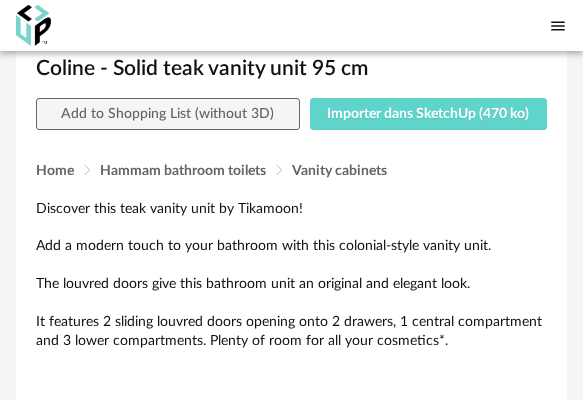 scroll, scrollTop: 370, scrollLeft: 0, axis: vertical 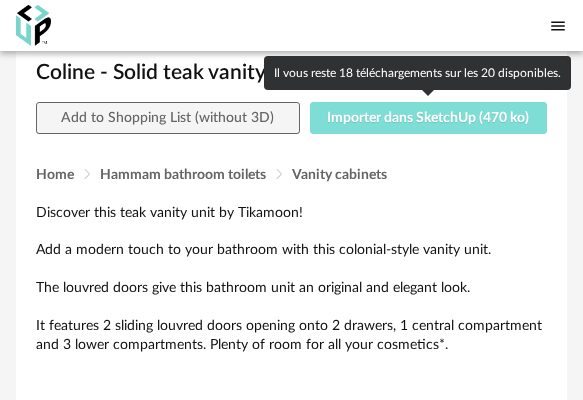 click on "Importer dans SketchUp (470 ko)" at bounding box center (428, 118) 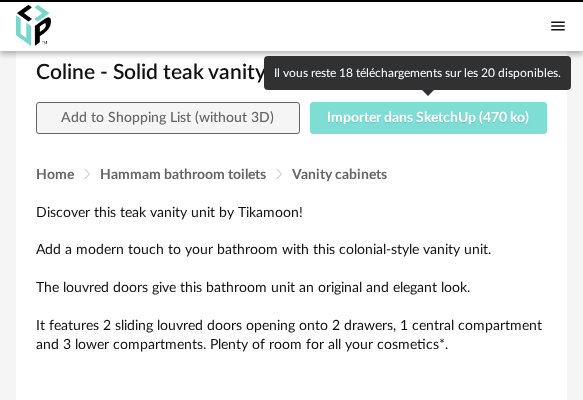 click on "Importer dans SketchUp (470 ko)" at bounding box center [428, 118] 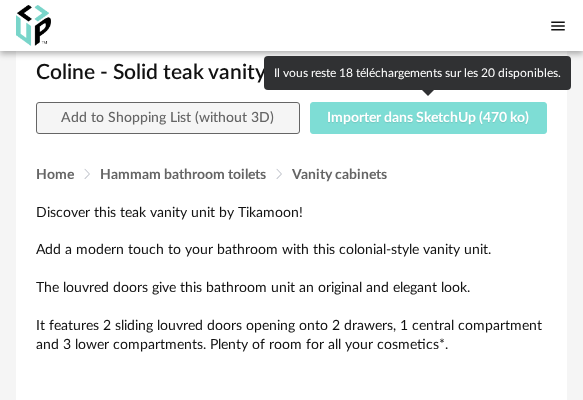 click on "Importer dans SketchUp (470 ko)" at bounding box center (428, 118) 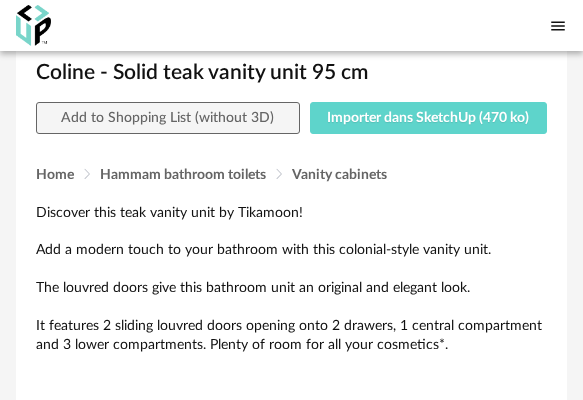 scroll, scrollTop: 329, scrollLeft: 0, axis: vertical 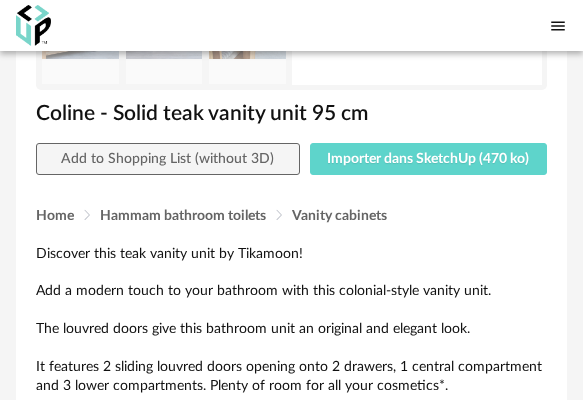 drag, startPoint x: 110, startPoint y: 1, endPoint x: -112, endPoint y: 201, distance: 298.8043 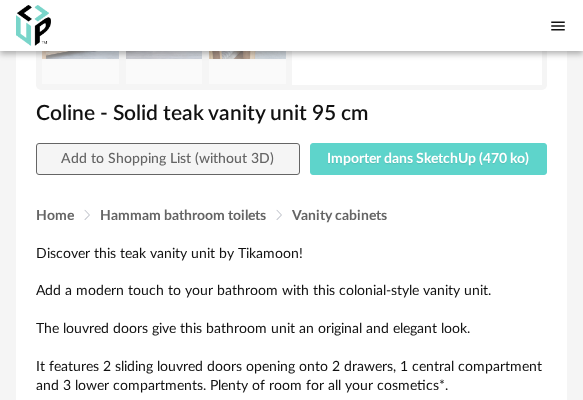 scroll, scrollTop: 0, scrollLeft: 0, axis: both 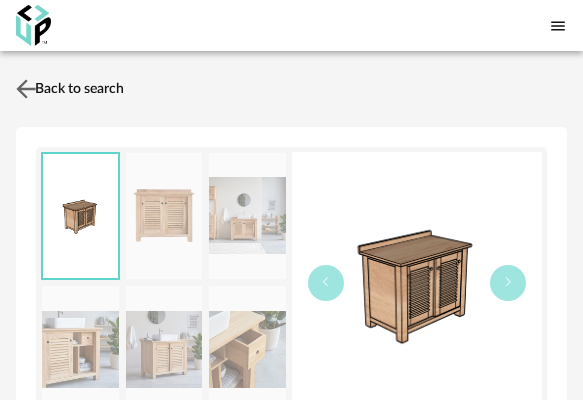 click at bounding box center [26, 88] 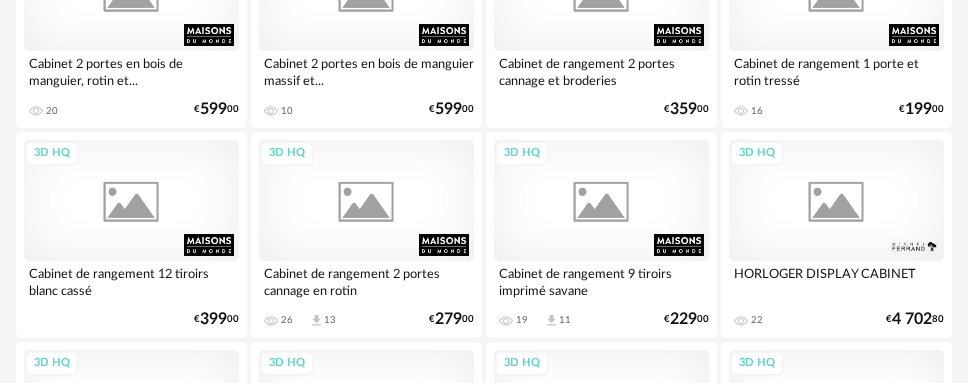 scroll, scrollTop: 0, scrollLeft: 0, axis: both 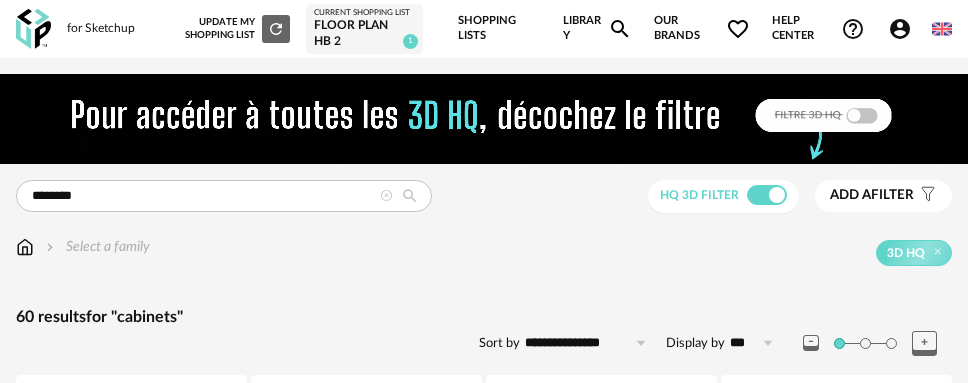 click at bounding box center [484, 119] 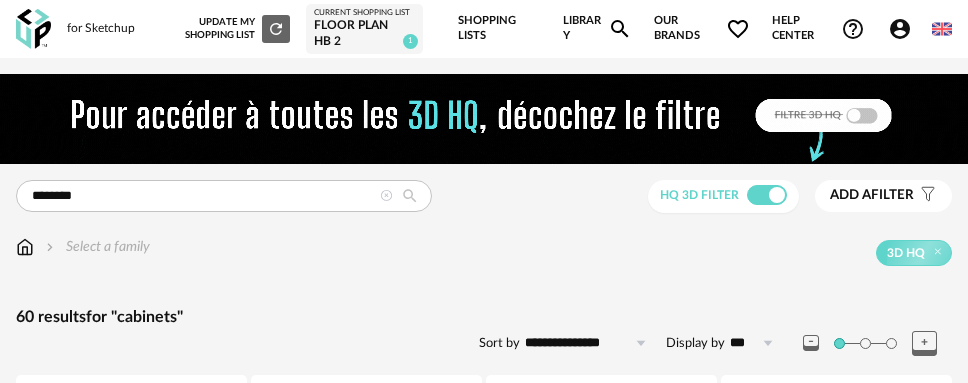 click on "**********" at bounding box center (484, 1815) 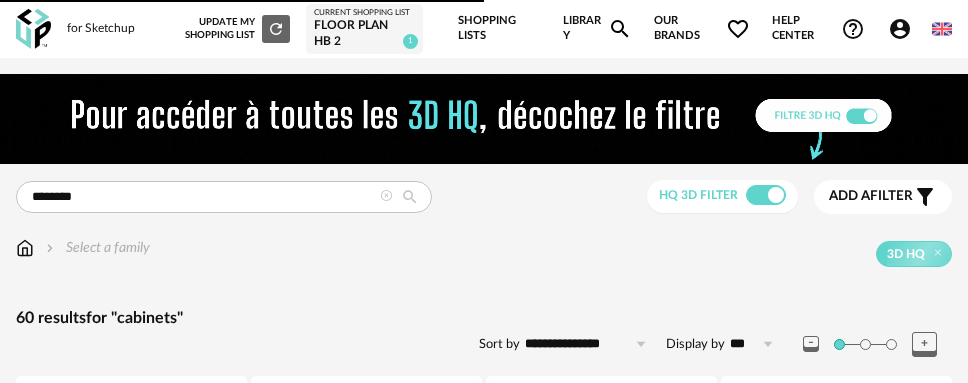 scroll, scrollTop: 0, scrollLeft: 0, axis: both 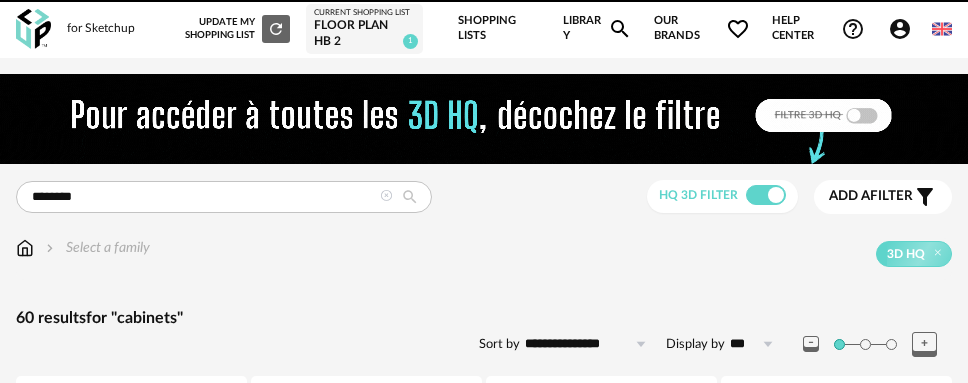click on "Library Magnify icon" at bounding box center [597, 29] 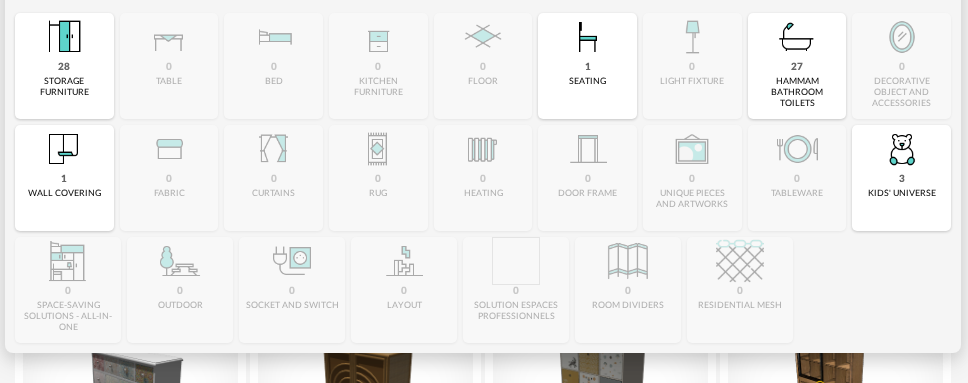 scroll, scrollTop: 268, scrollLeft: 1, axis: both 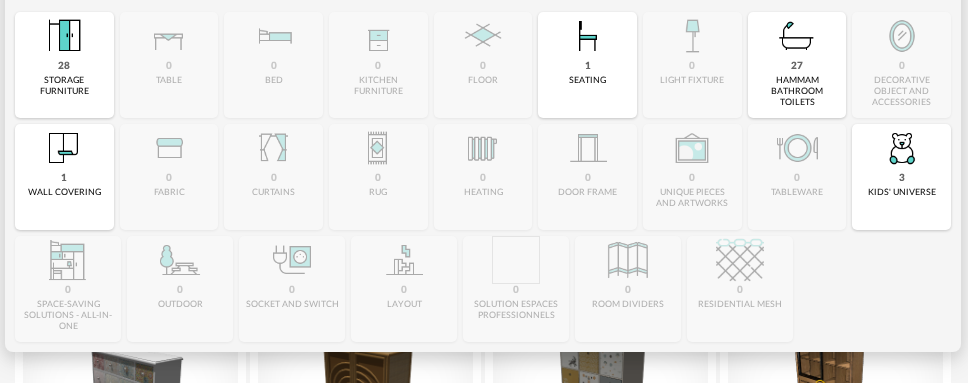 click at bounding box center [64, 36] 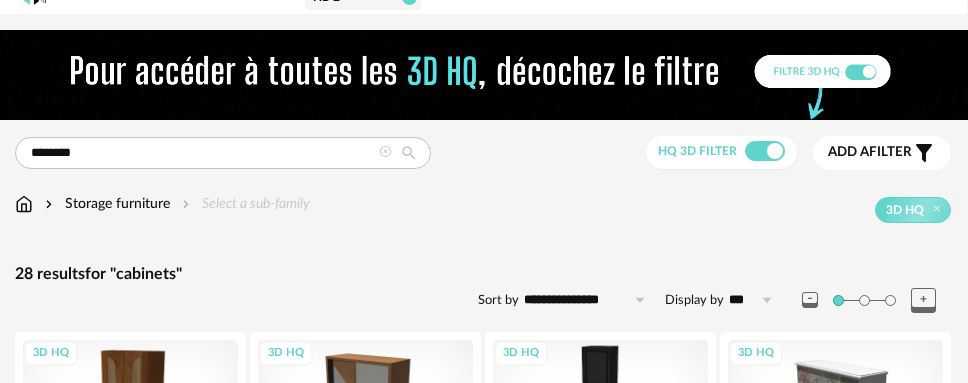 scroll, scrollTop: 0, scrollLeft: 1, axis: horizontal 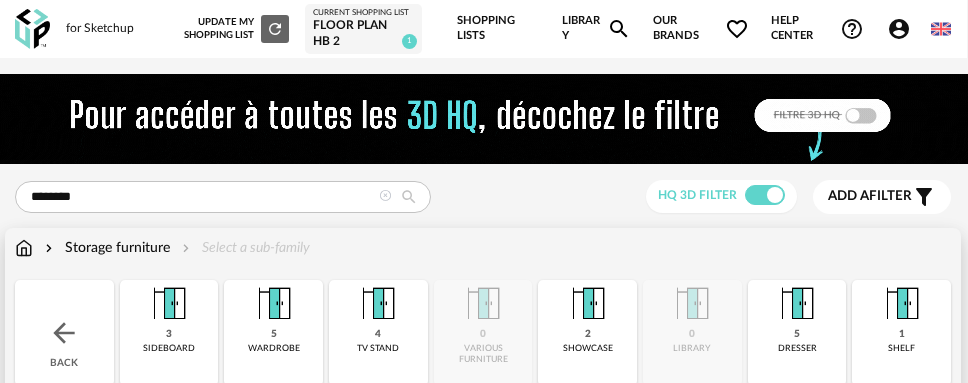 click on "Storage furniture
Select a sub-family" at bounding box center [162, 248] 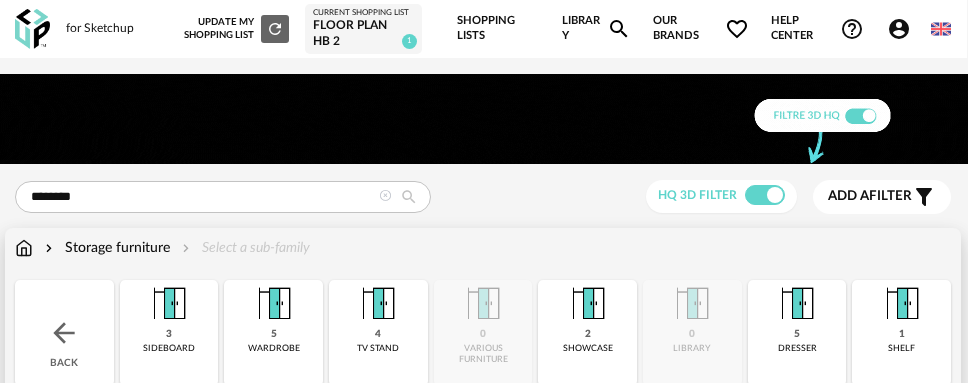 click at bounding box center (24, 248) 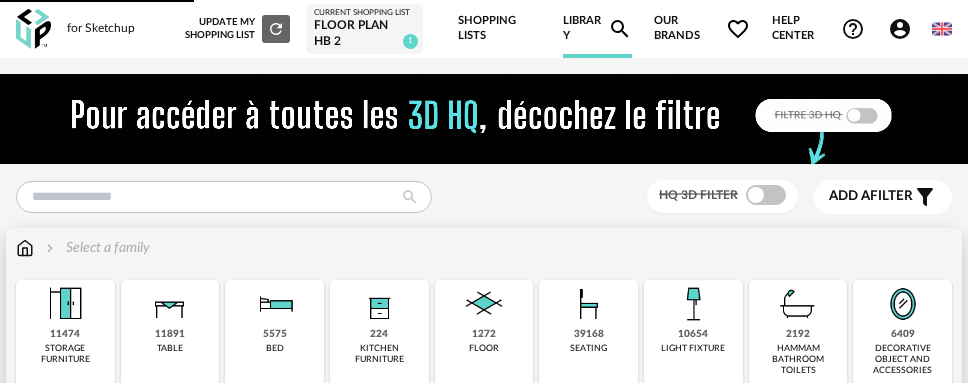 scroll, scrollTop: 0, scrollLeft: 0, axis: both 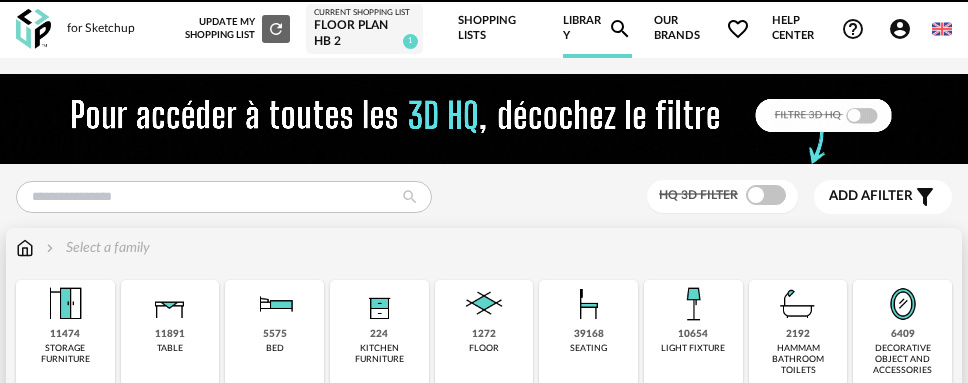 click on "kitchen furniture" at bounding box center [379, 354] 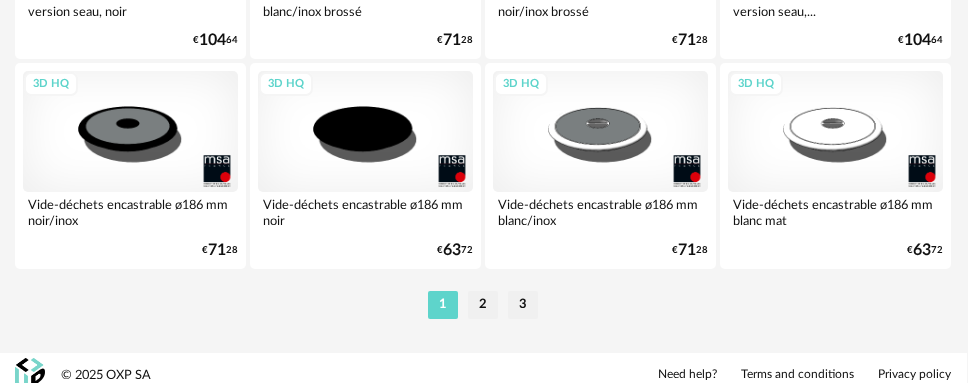 scroll, scrollTop: 5364, scrollLeft: 1, axis: both 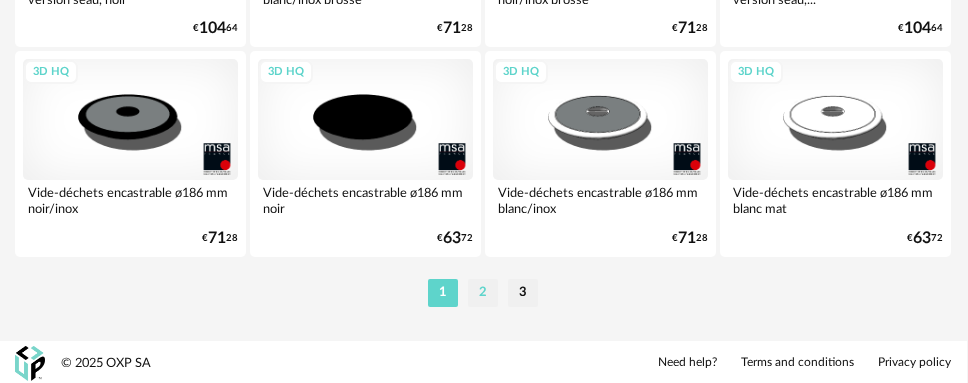 click on "2" at bounding box center (483, 293) 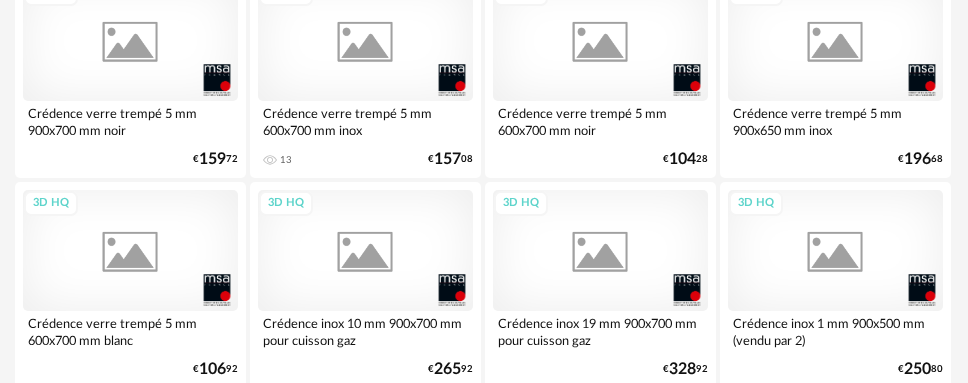 scroll, scrollTop: 5364, scrollLeft: 1, axis: both 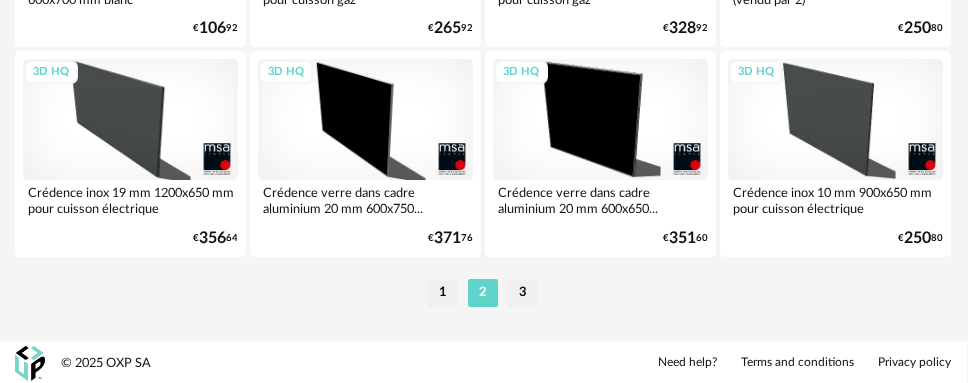 click on "1 2 3" at bounding box center [483, 293] 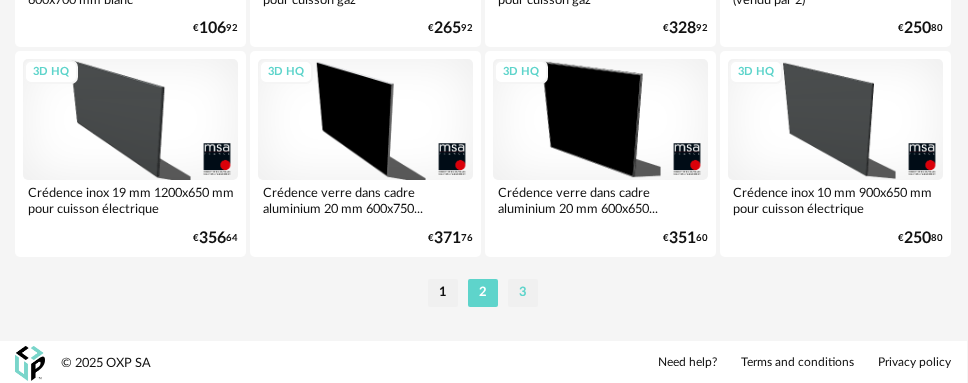 click on "3" at bounding box center [523, 293] 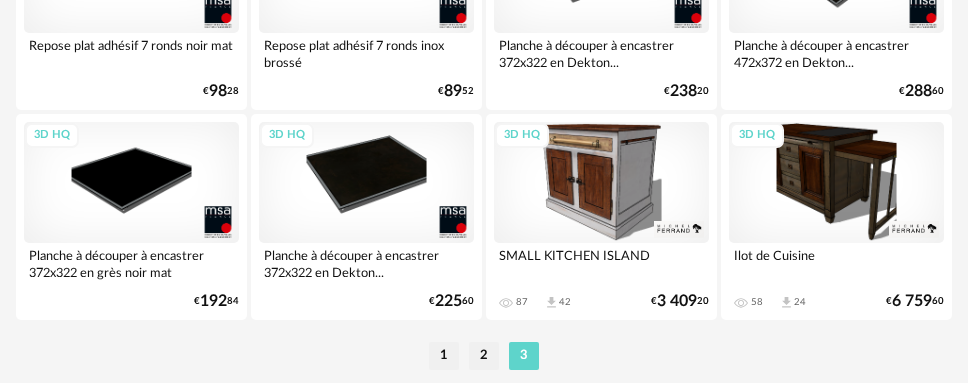 scroll, scrollTop: 1313, scrollLeft: 0, axis: vertical 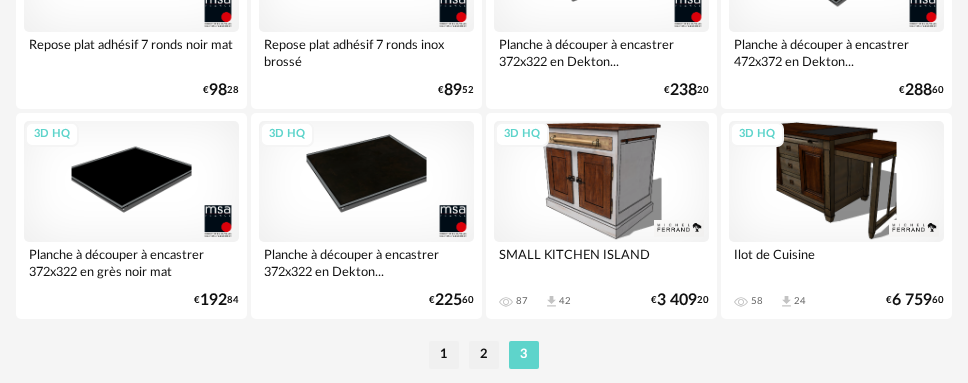 click on "3D HQ" at bounding box center (601, 181) 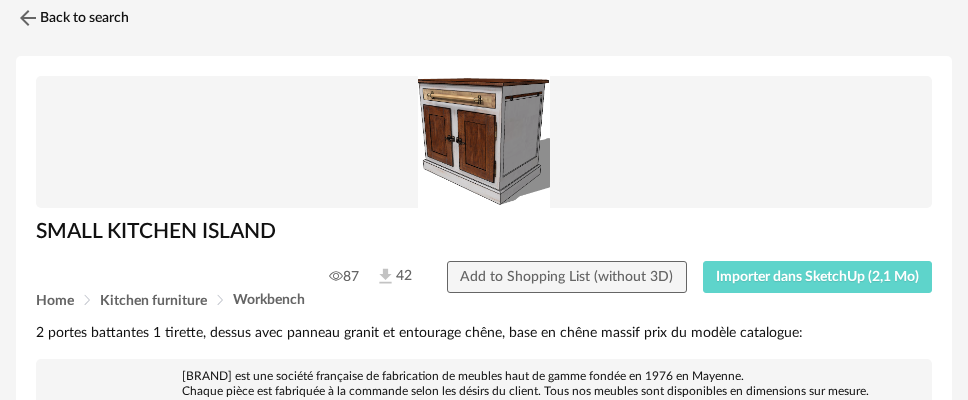 scroll, scrollTop: 24, scrollLeft: 0, axis: vertical 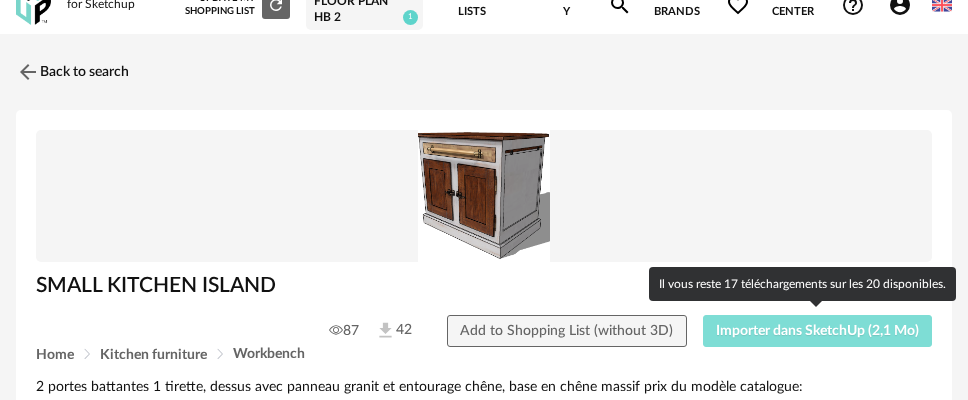 click on "Importer dans SketchUp (2,1 Mo)" at bounding box center [818, 331] 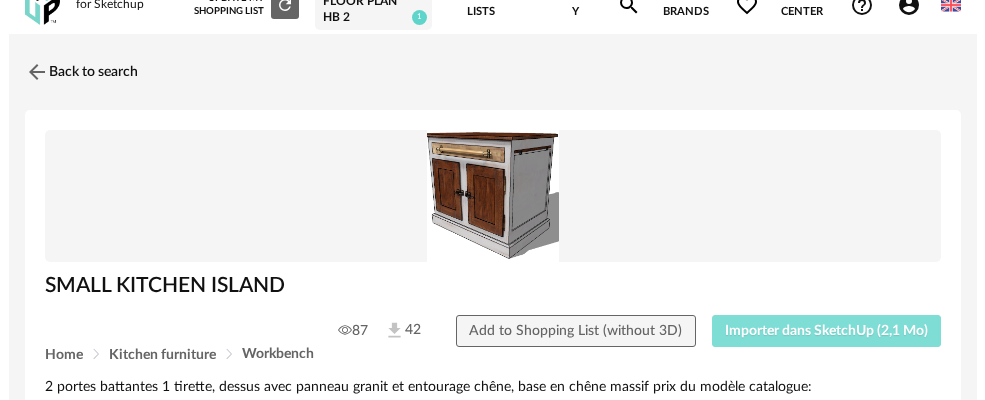scroll, scrollTop: 0, scrollLeft: 0, axis: both 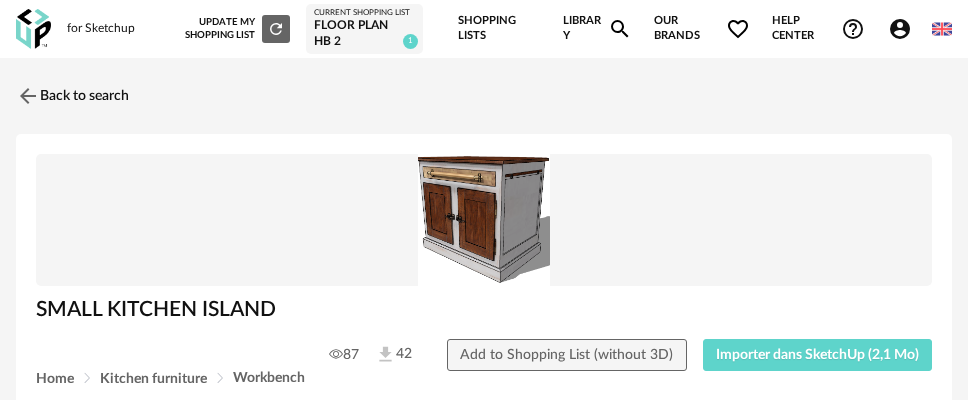 click on "Shopping Lists" at bounding box center (499, 29) 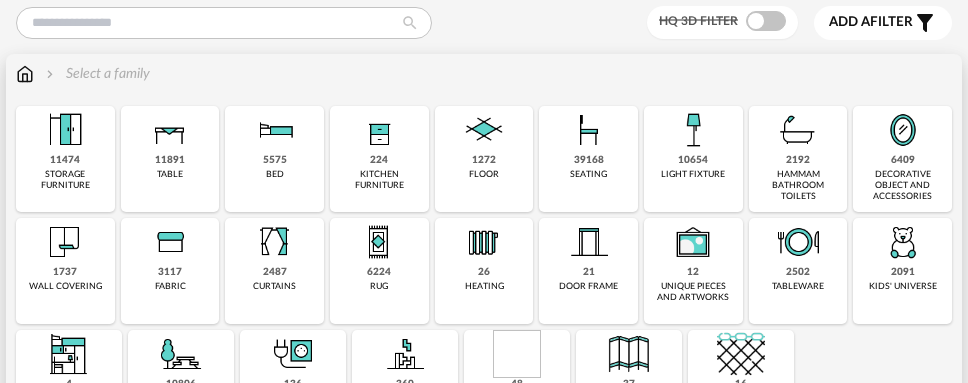 scroll, scrollTop: 173, scrollLeft: 0, axis: vertical 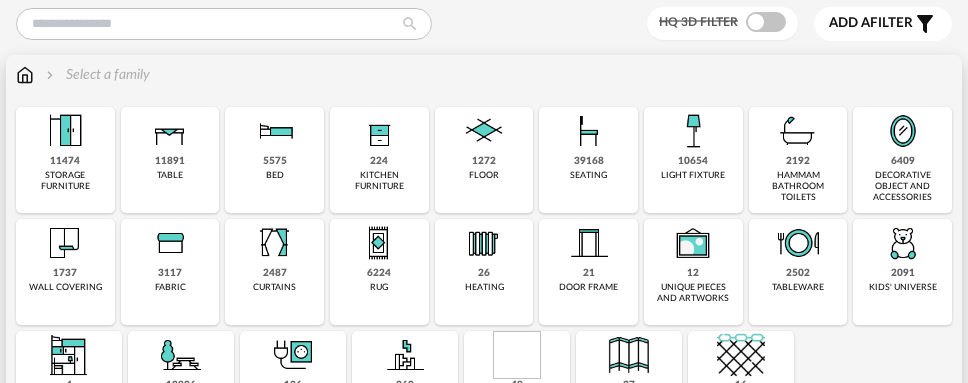 click on "2192
hammam bathroom toilets" at bounding box center [798, 160] 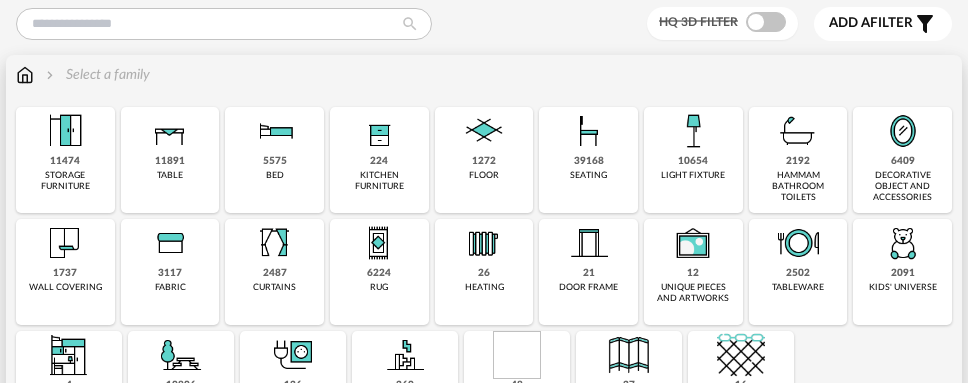 click on "2192
hammam bathroom toilets" at bounding box center [798, 160] 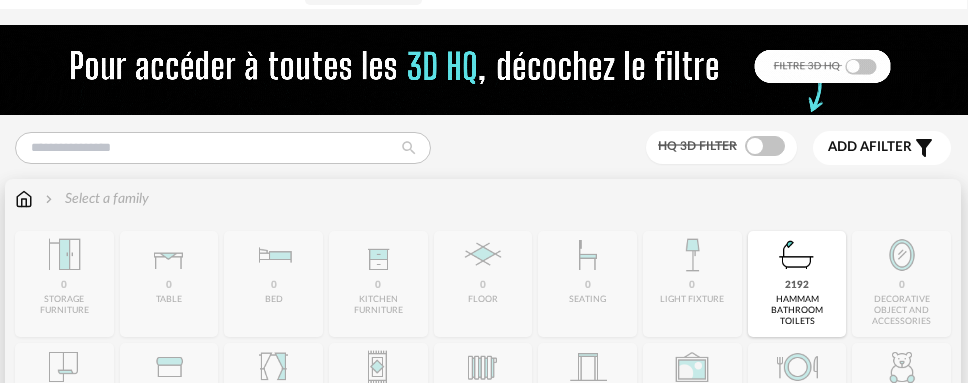 scroll, scrollTop: 73, scrollLeft: 1, axis: both 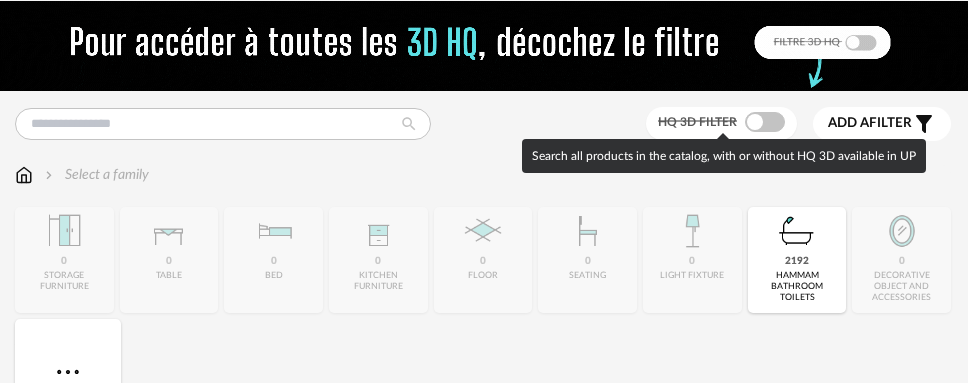 click at bounding box center (765, 122) 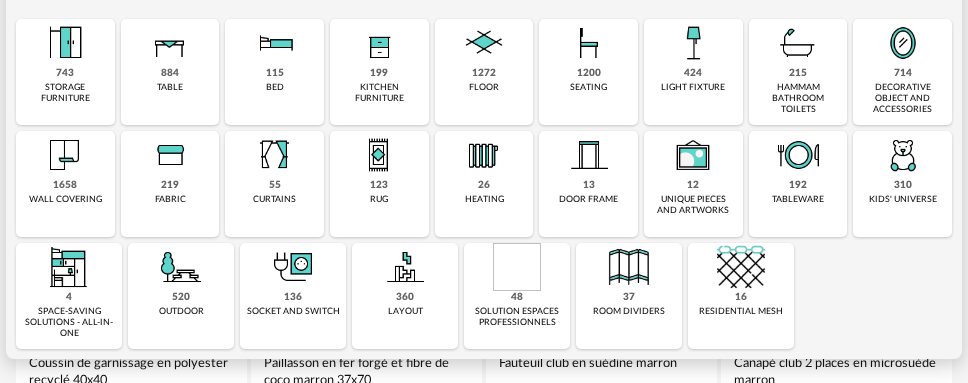 scroll, scrollTop: 262, scrollLeft: 0, axis: vertical 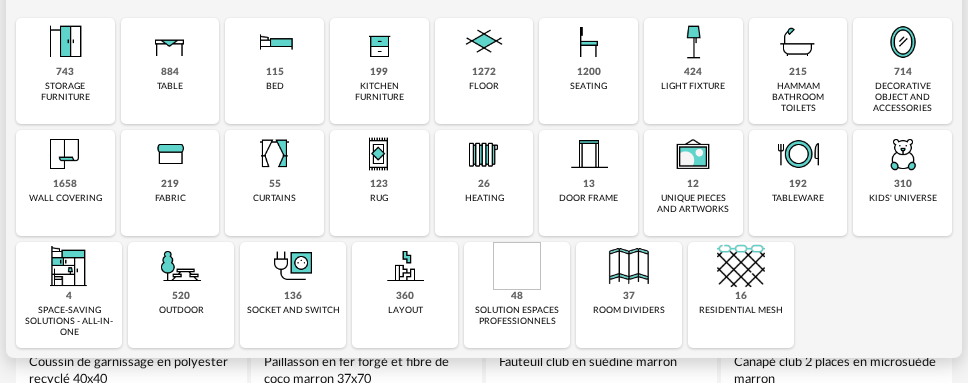 click on "hammam bathroom toilets" at bounding box center [798, 98] 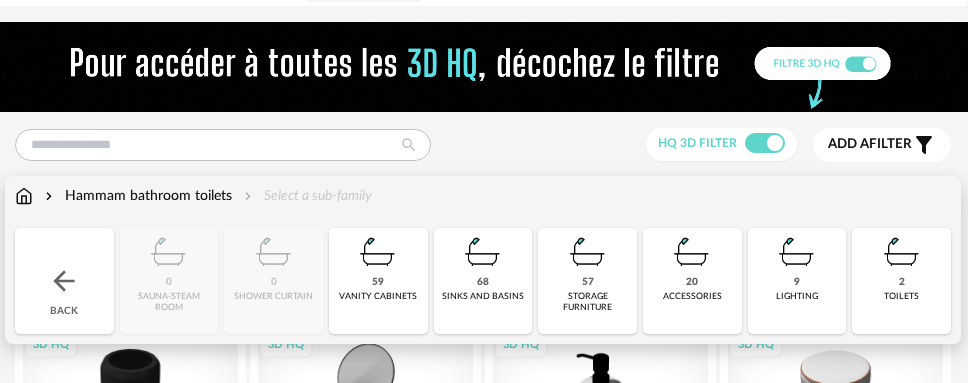scroll, scrollTop: 0, scrollLeft: 1, axis: horizontal 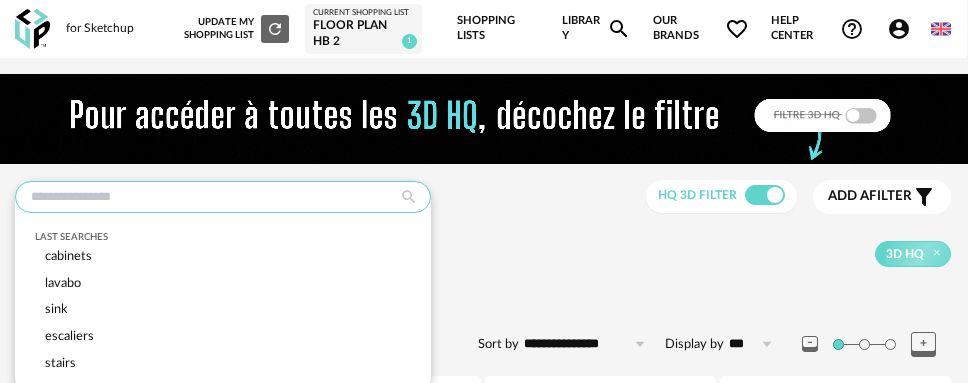 click at bounding box center (223, 197) 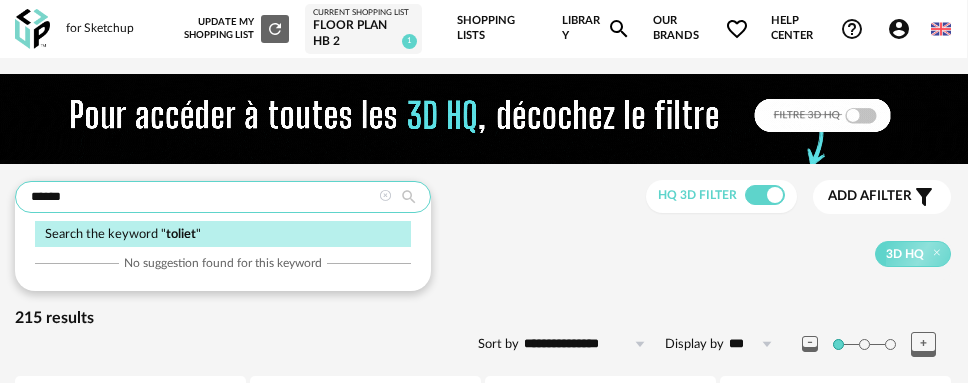 type on "******" 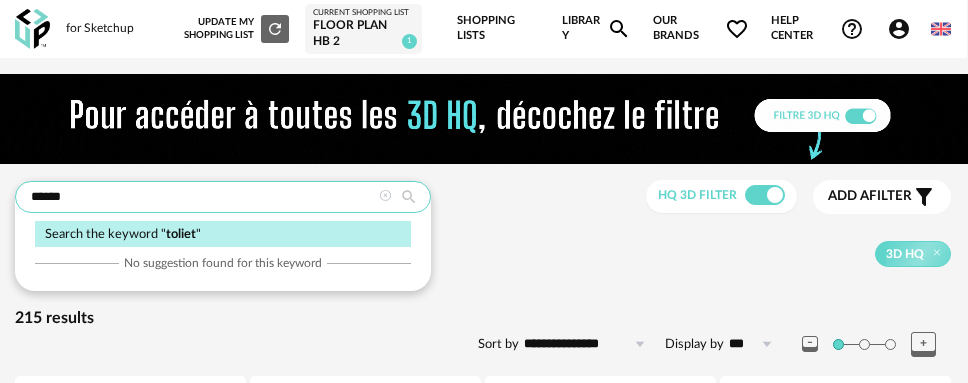 type on "*********" 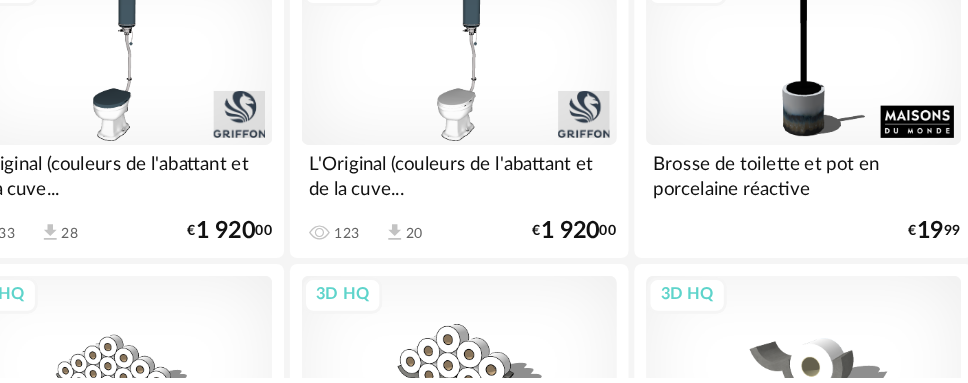 scroll, scrollTop: 280, scrollLeft: 1, axis: both 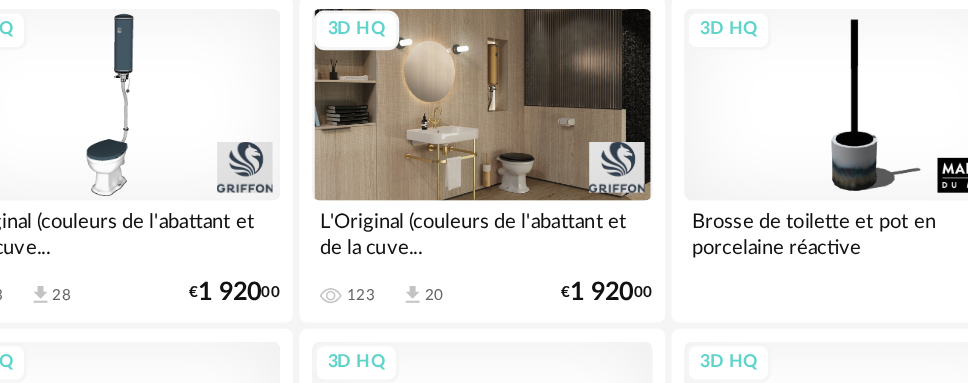 click on "3D HQ" at bounding box center (365, 164) 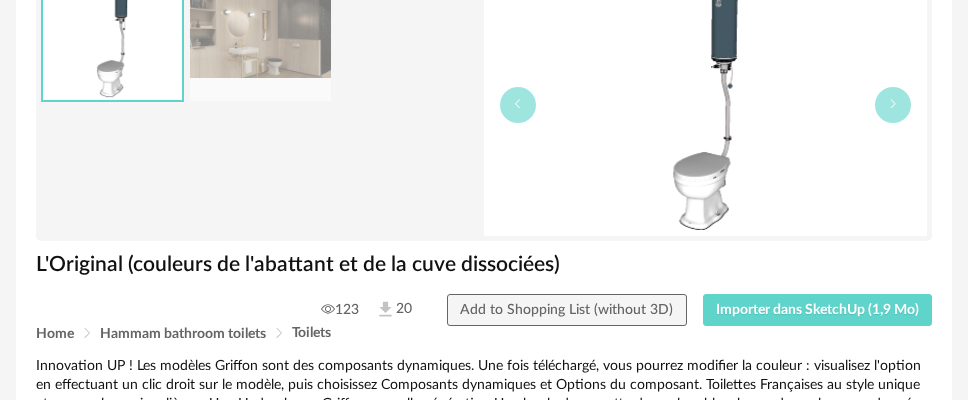 scroll, scrollTop: 188, scrollLeft: 0, axis: vertical 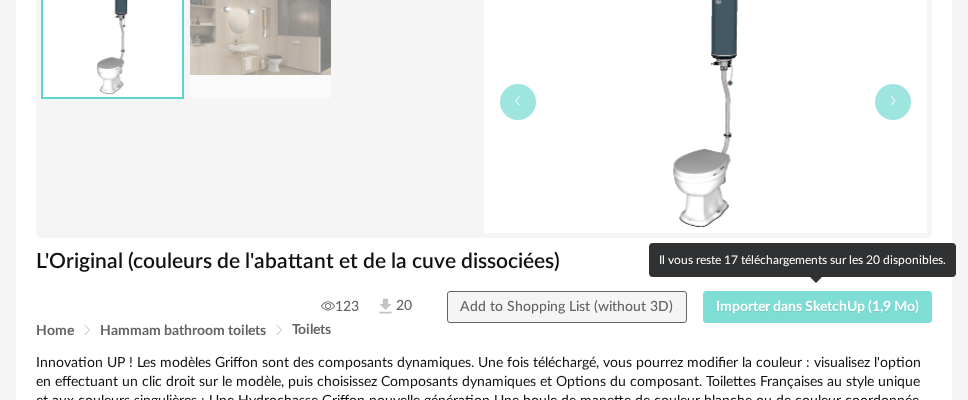 click on "Importer dans SketchUp (1,9 Mo)" at bounding box center [817, 307] 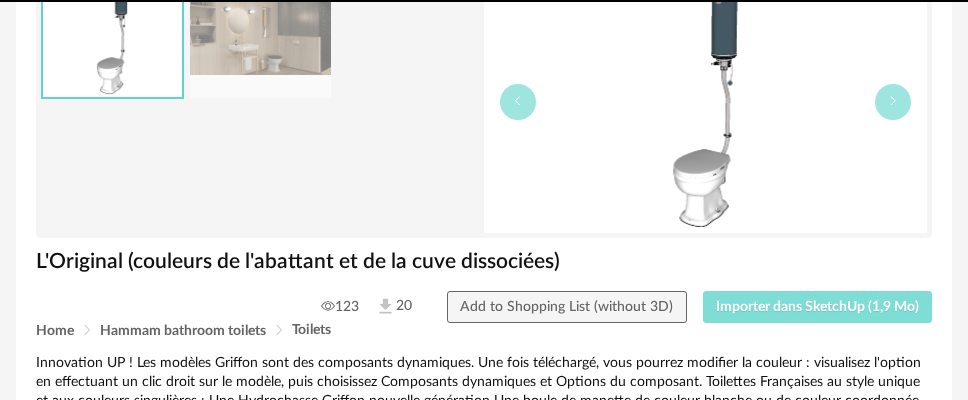 type 